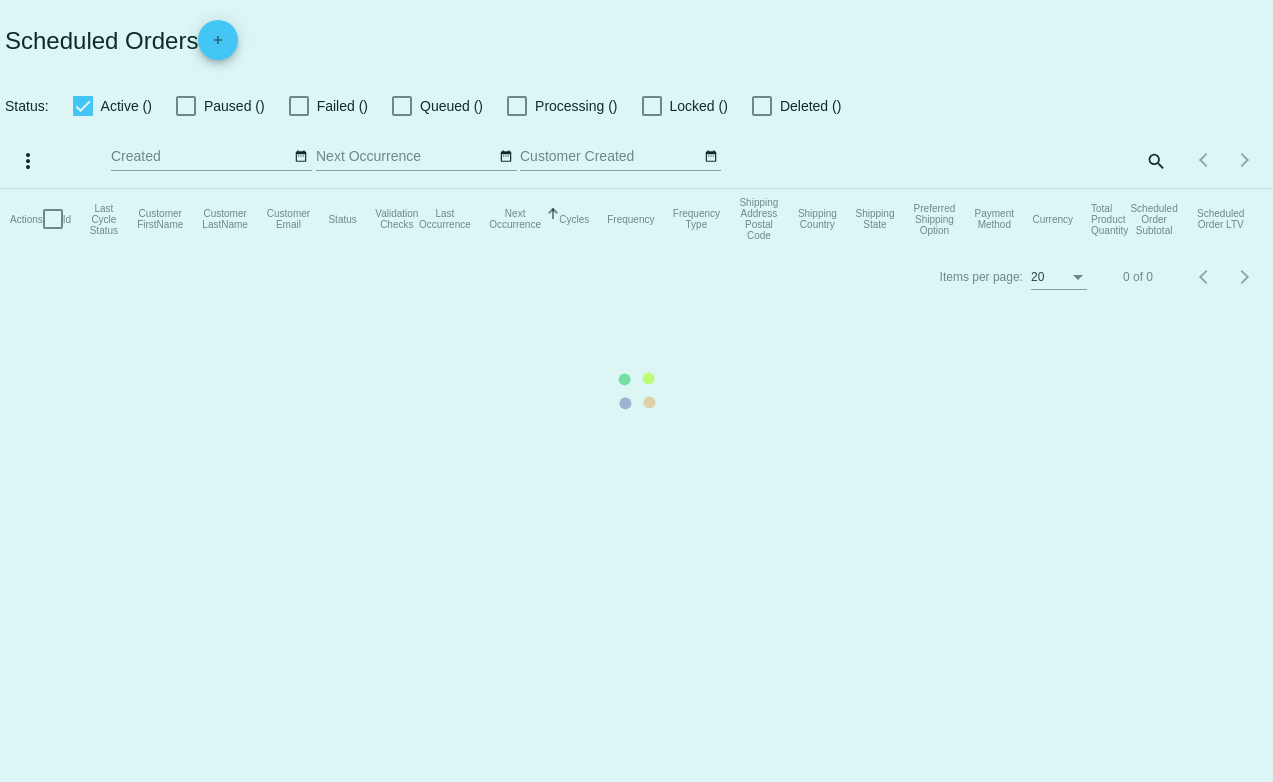 scroll, scrollTop: 0, scrollLeft: 0, axis: both 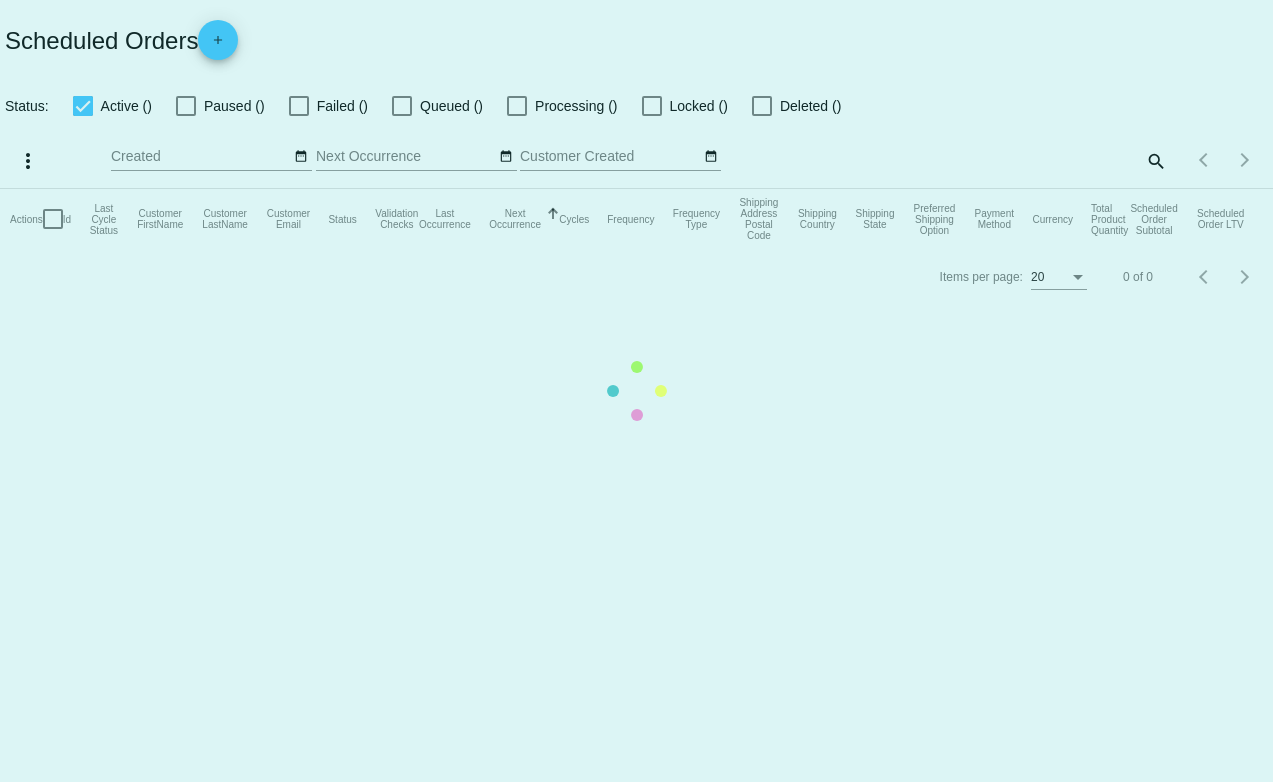 checkbox on "true" 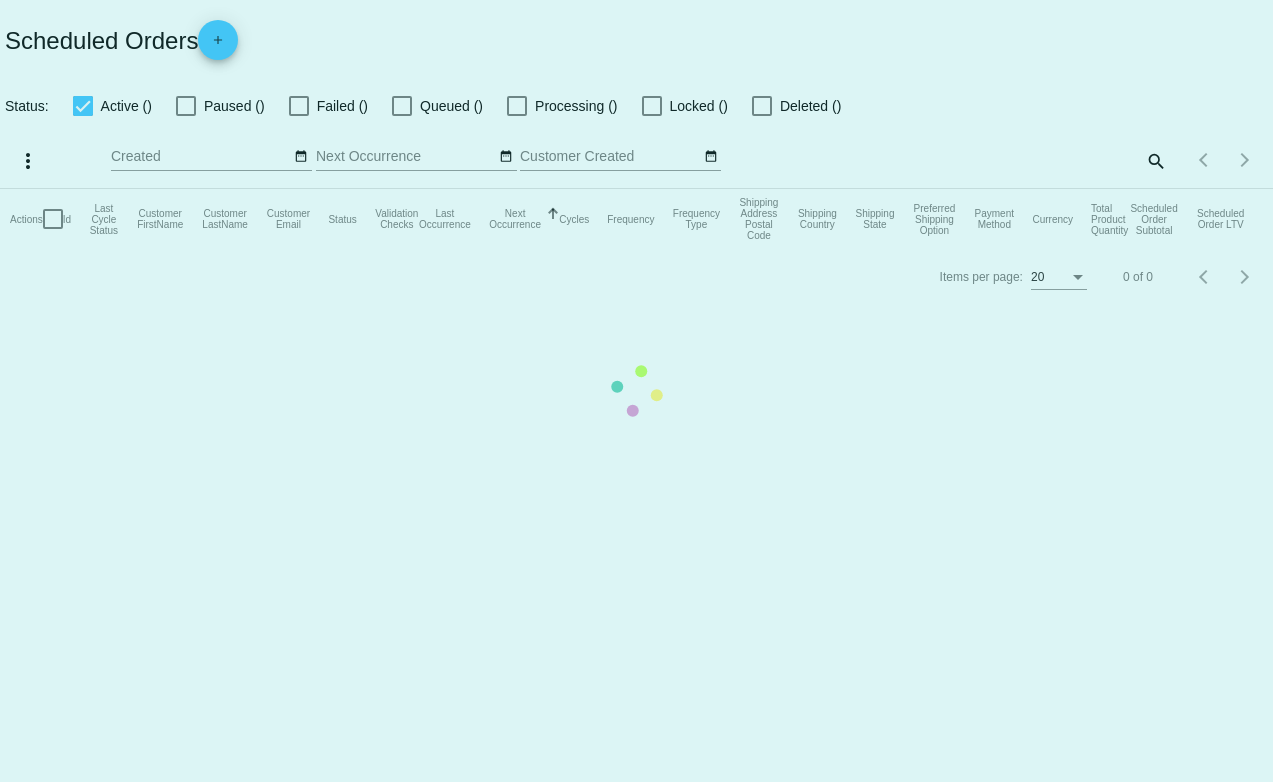 checkbox on "true" 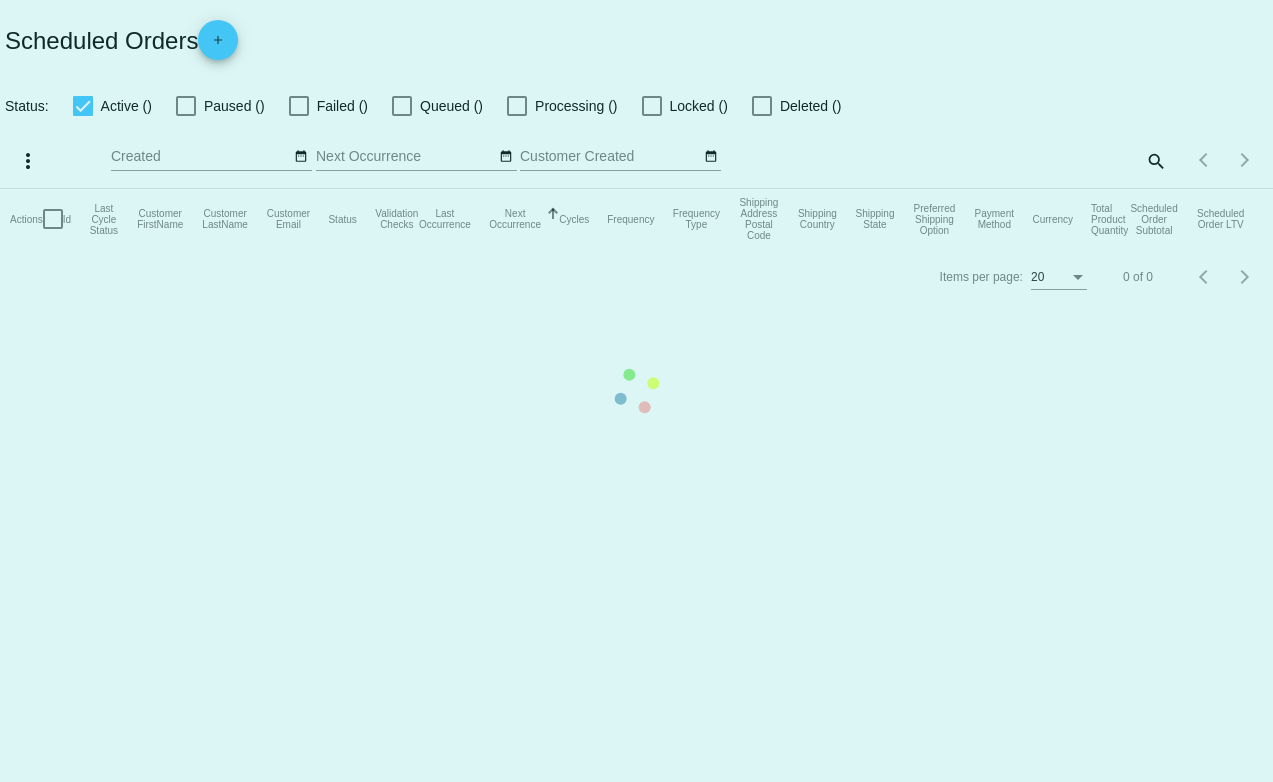 checkbox on "true" 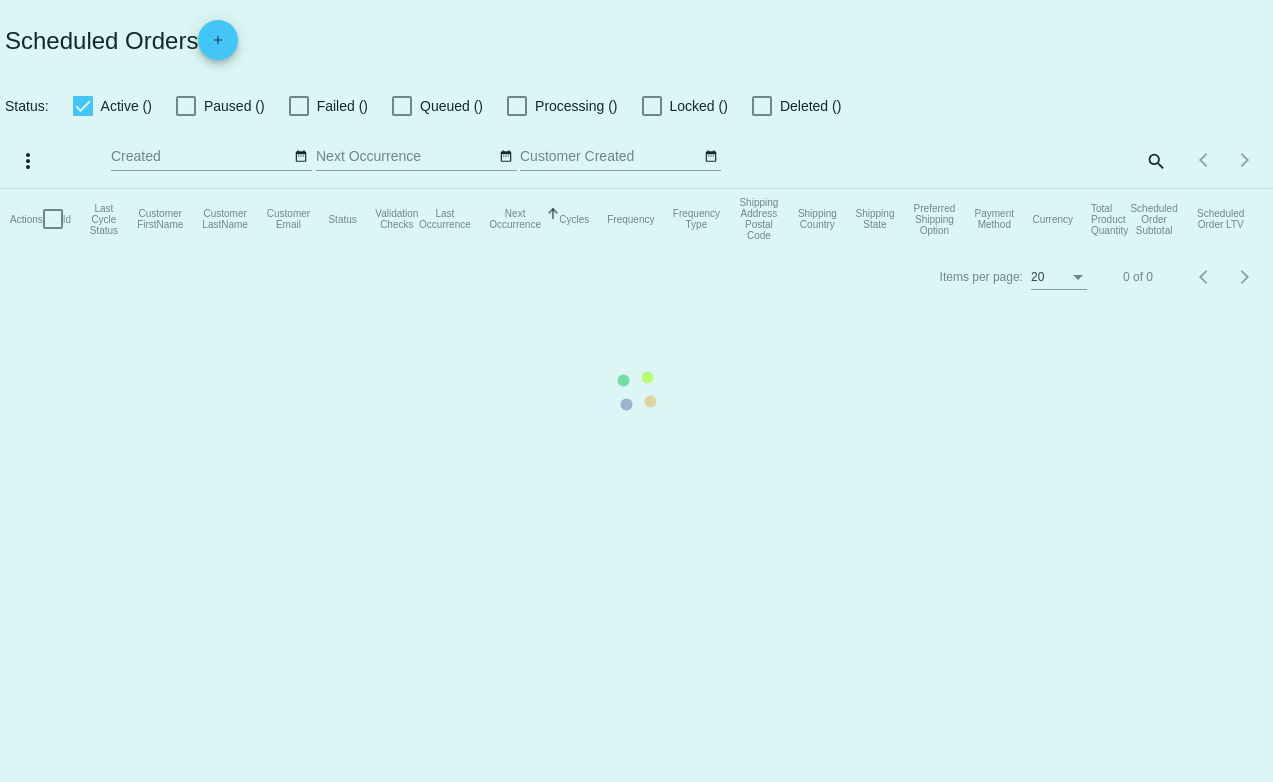 checkbox on "true" 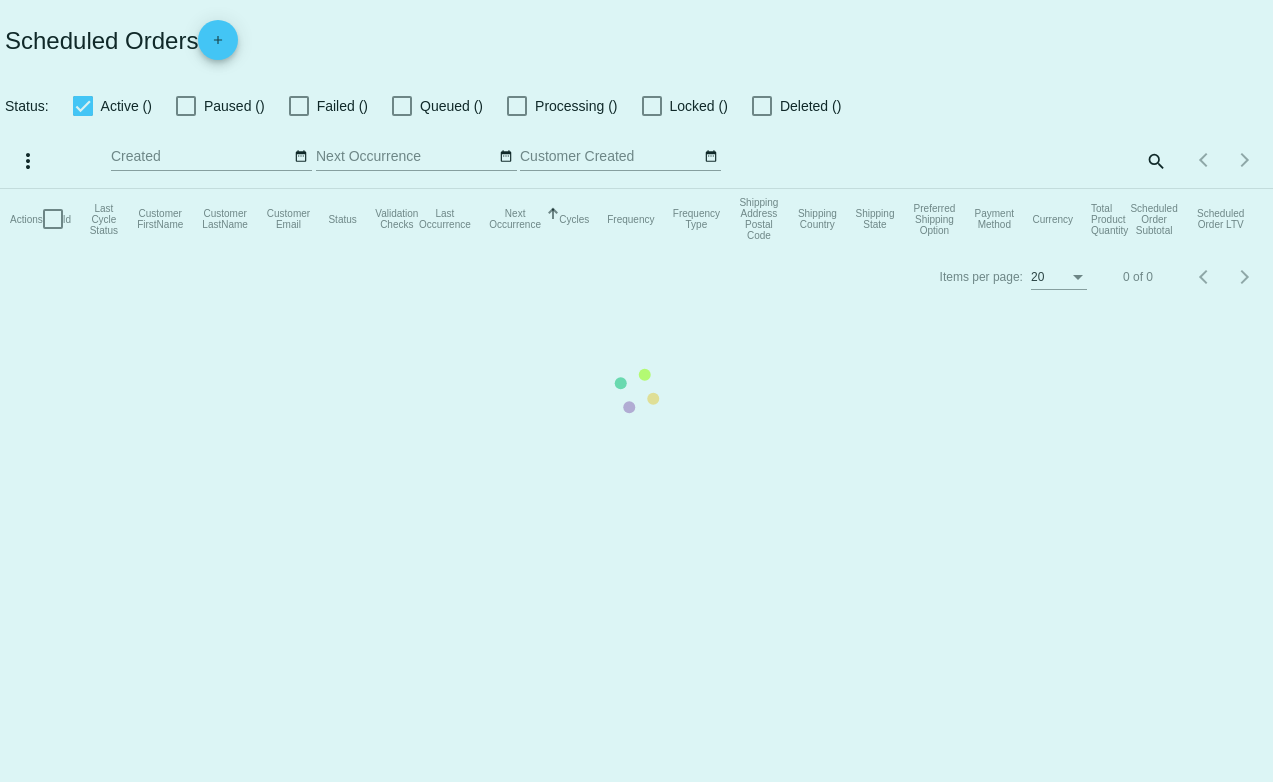 checkbox on "true" 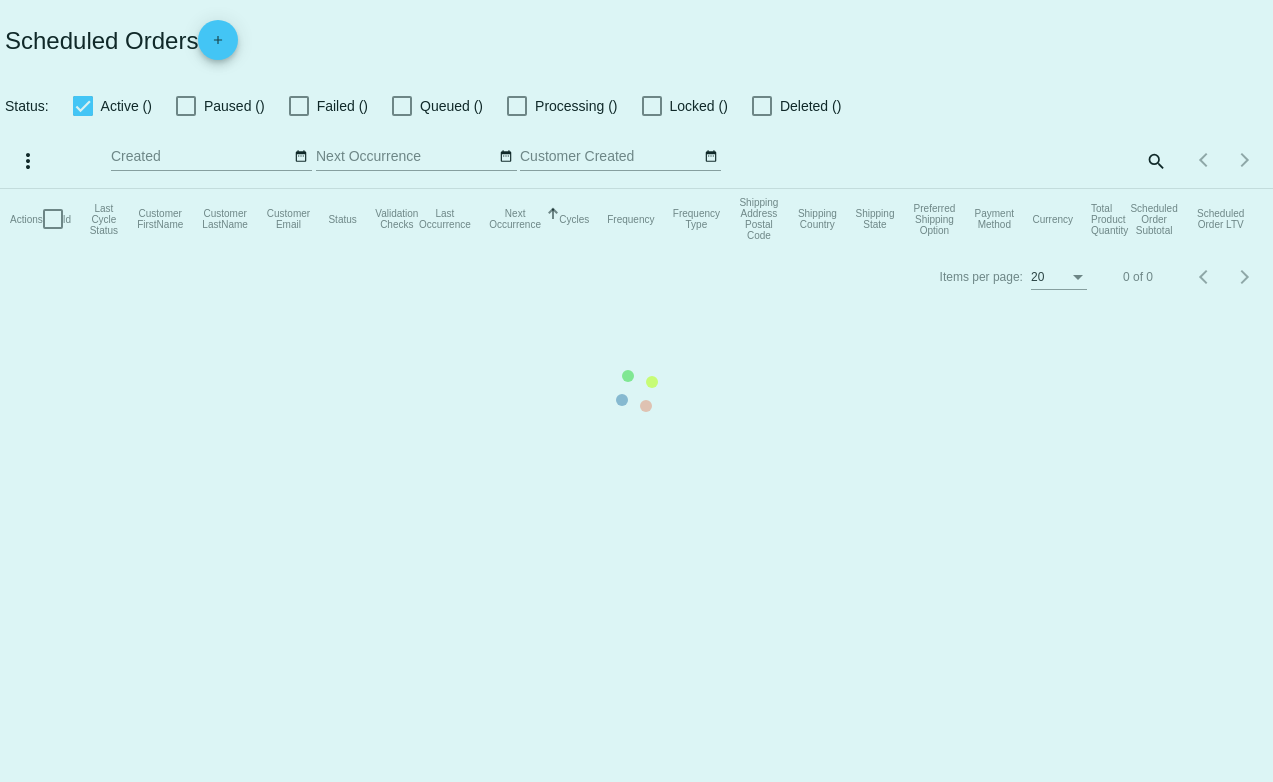checkbox on "true" 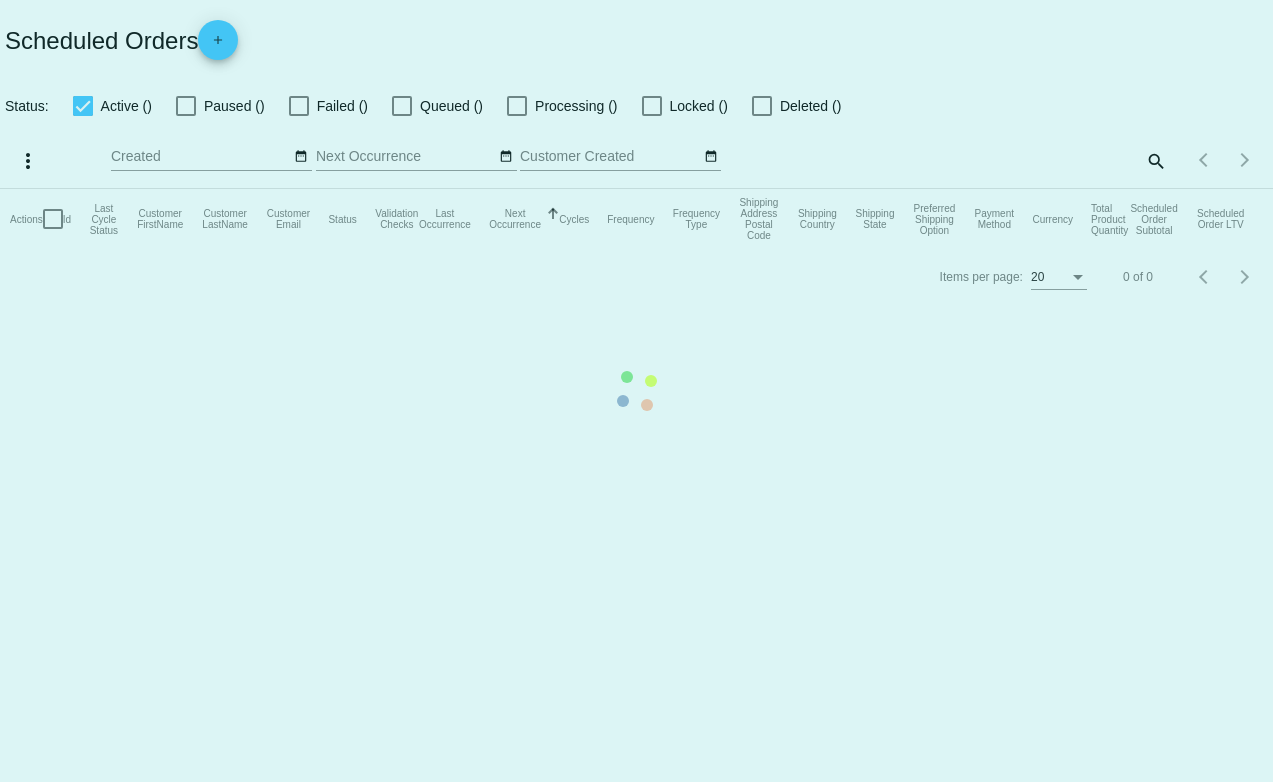 scroll, scrollTop: 0, scrollLeft: 0, axis: both 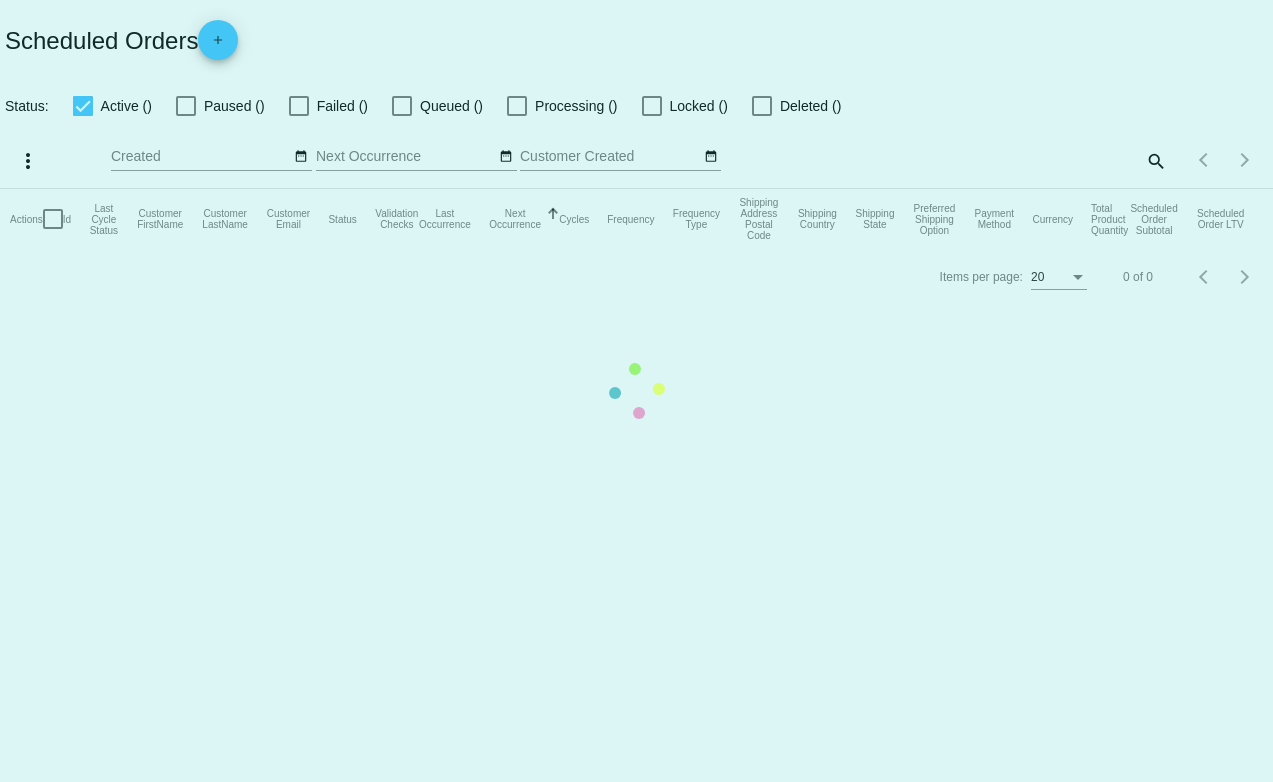checkbox on "true" 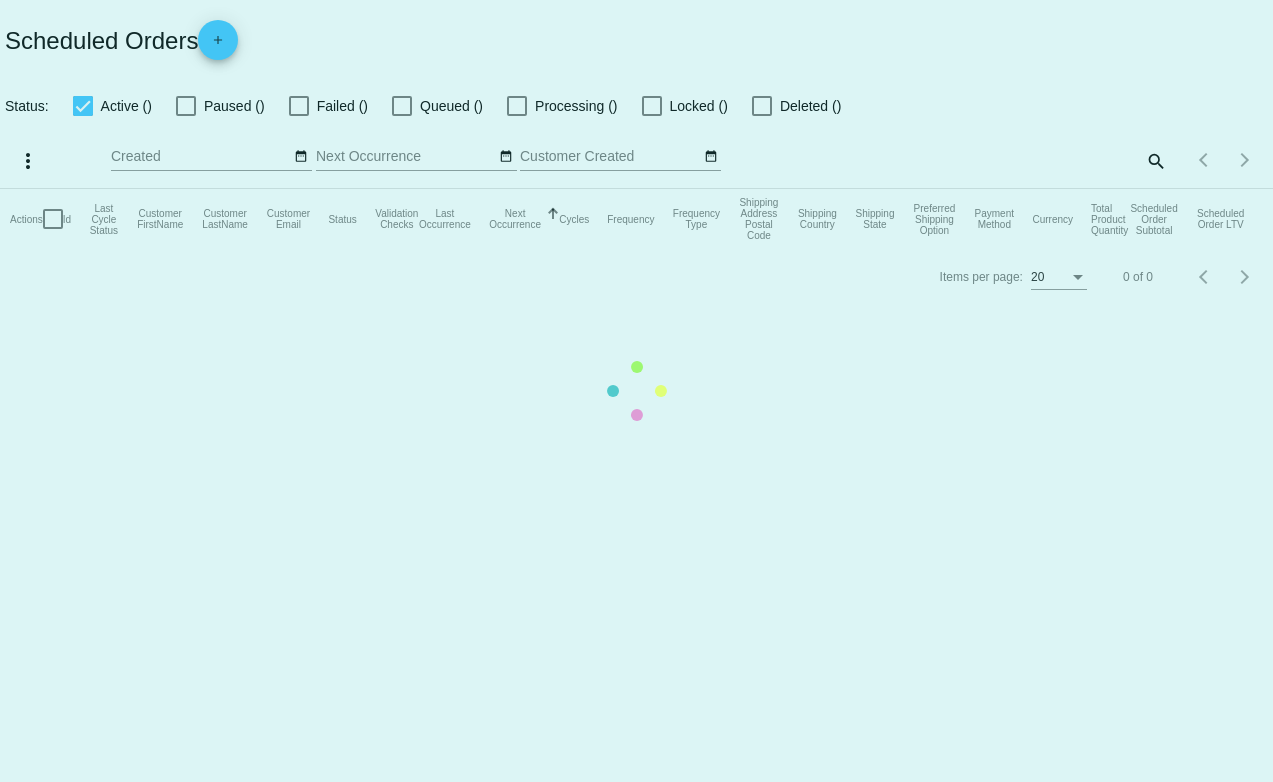 checkbox on "true" 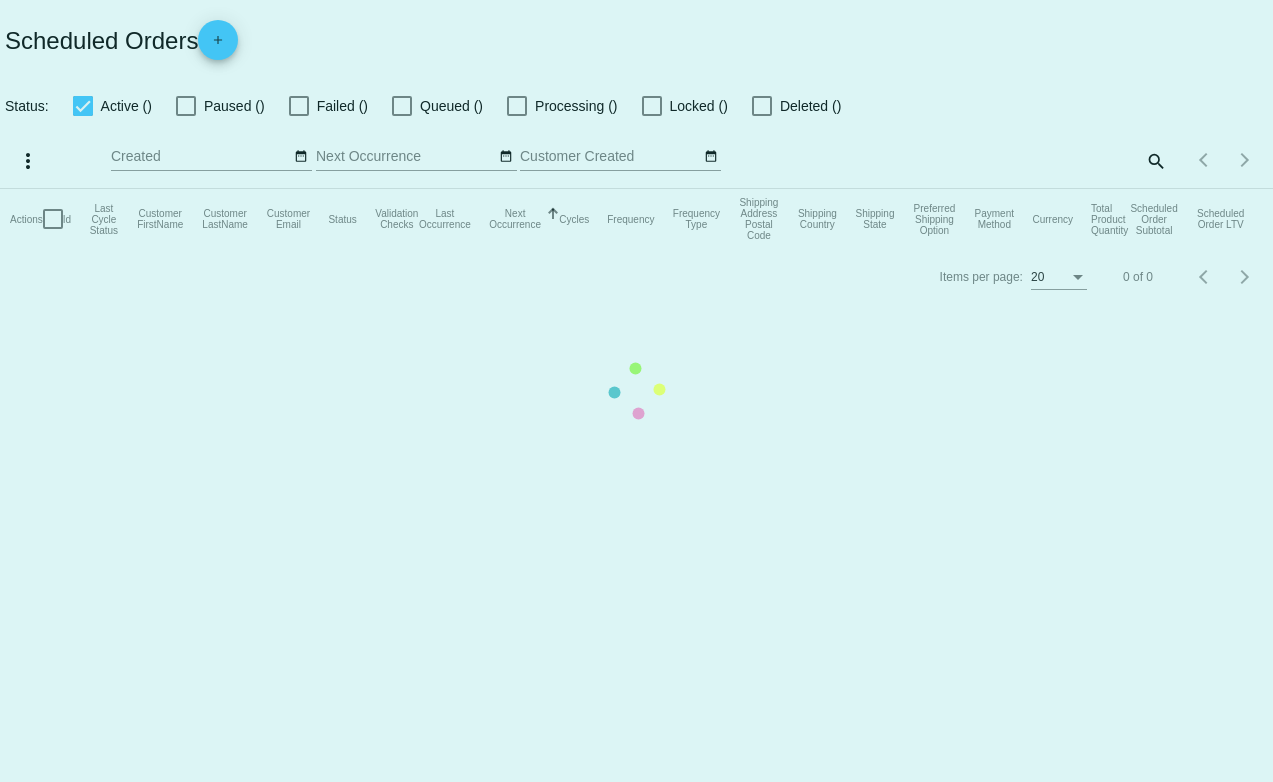 checkbox on "true" 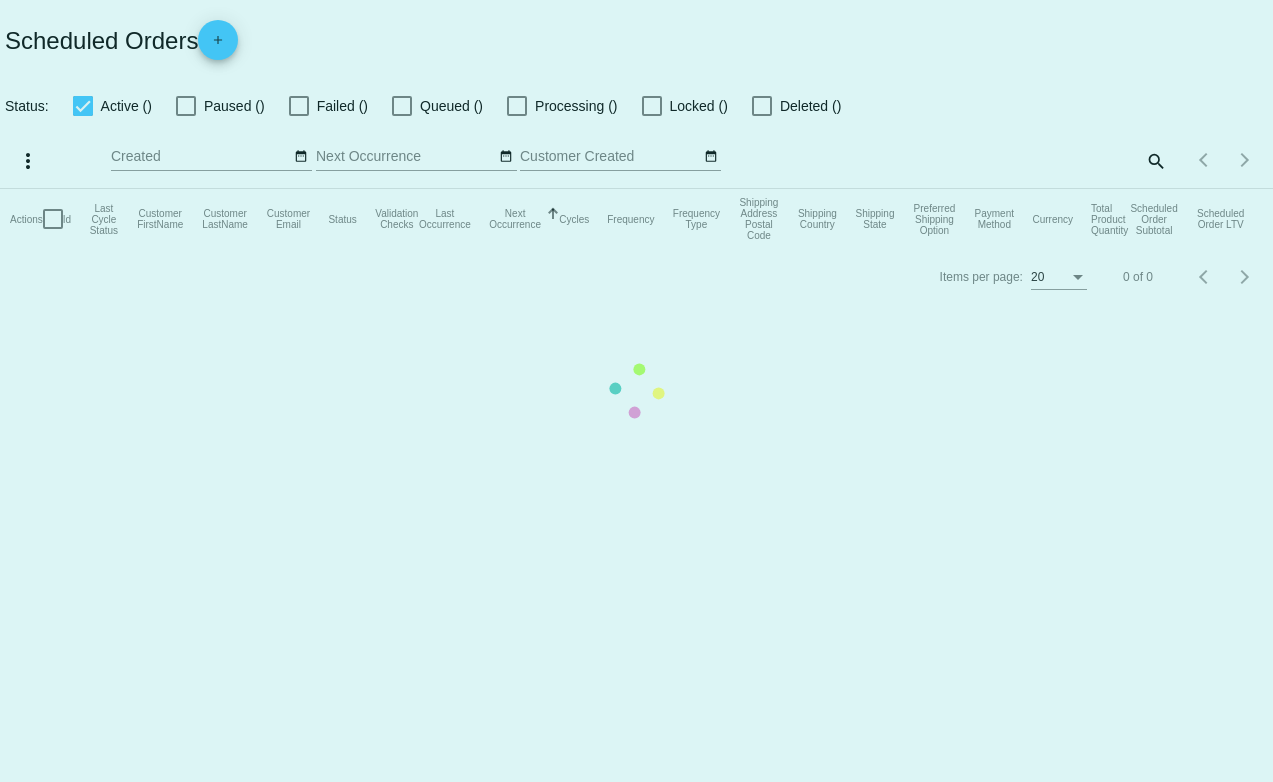 checkbox on "true" 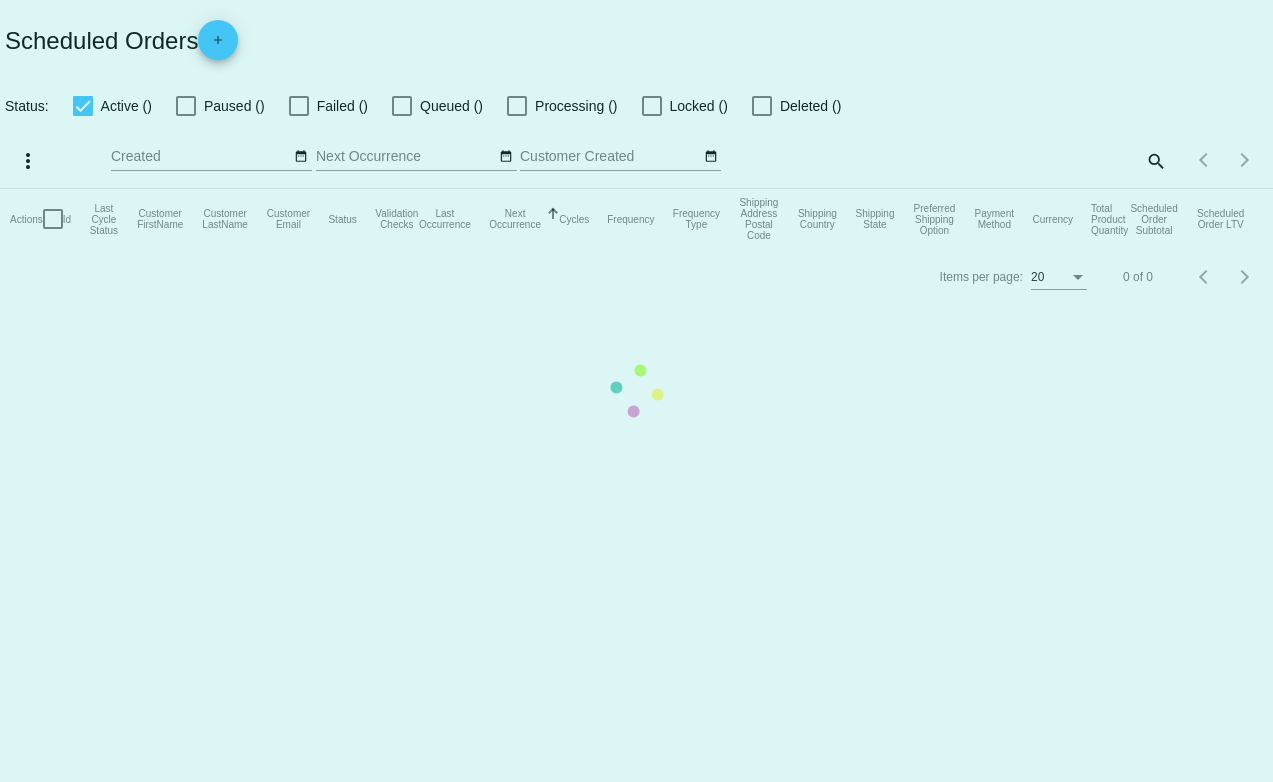 checkbox on "true" 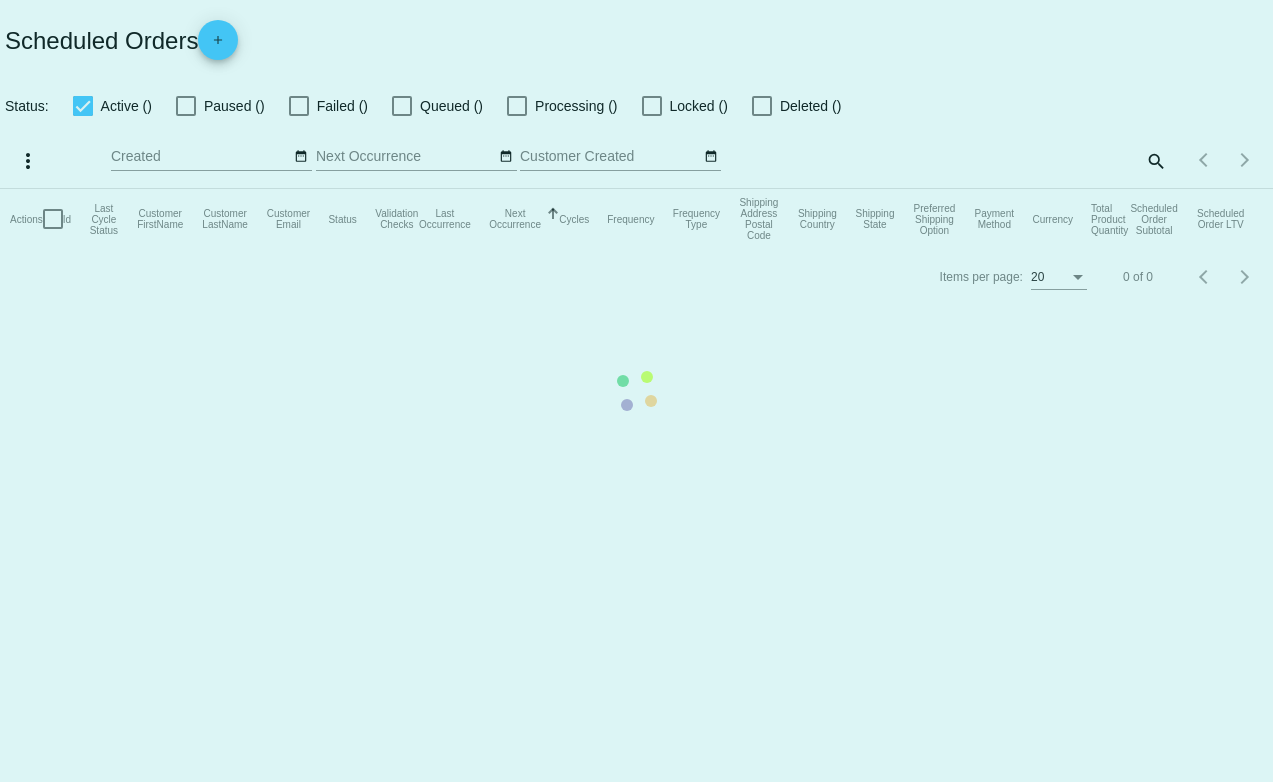 checkbox on "true" 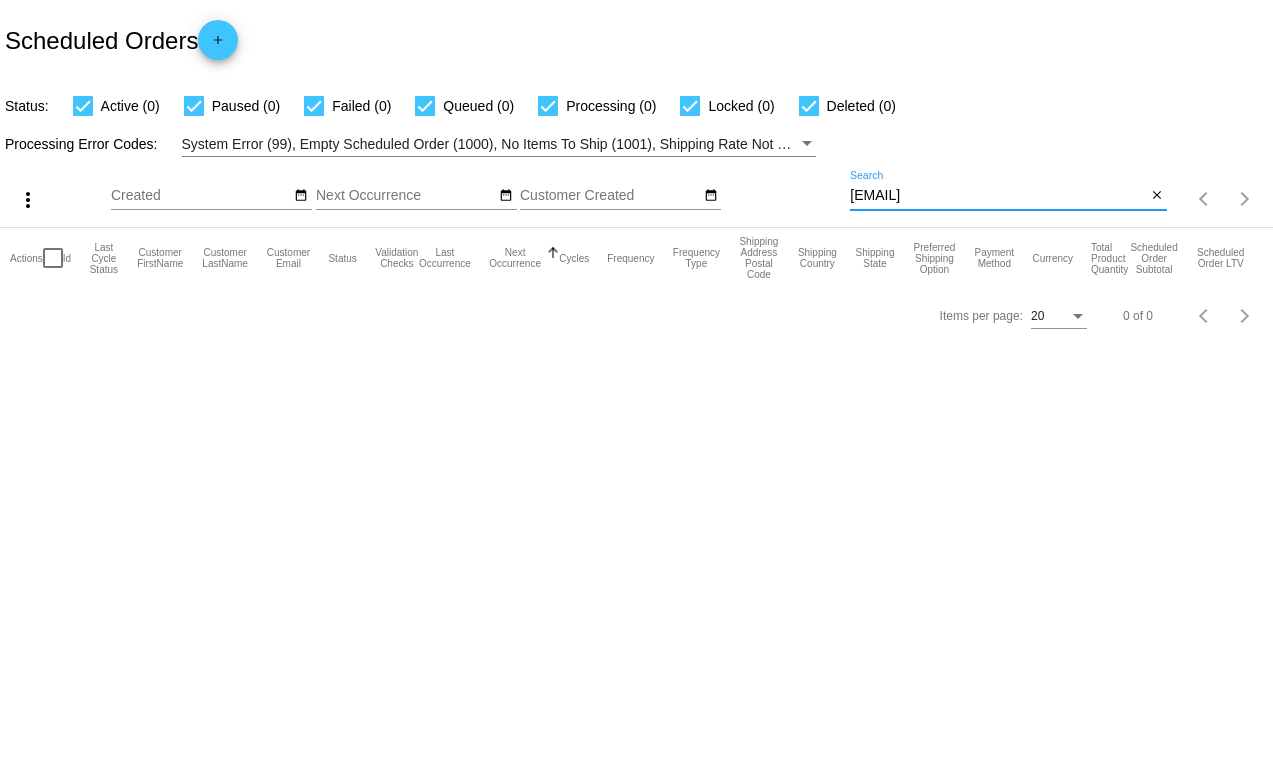 drag, startPoint x: 1026, startPoint y: 191, endPoint x: 826, endPoint y: 189, distance: 200.01 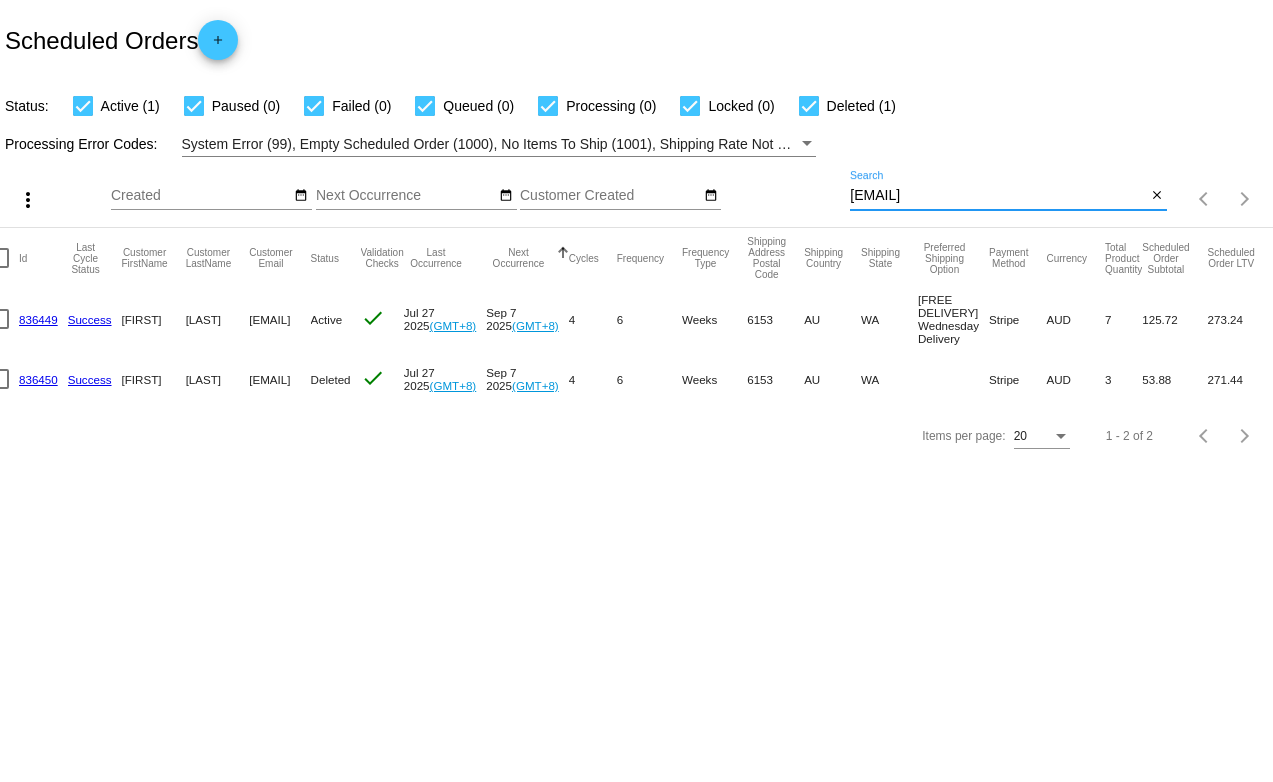 scroll, scrollTop: 0, scrollLeft: 0, axis: both 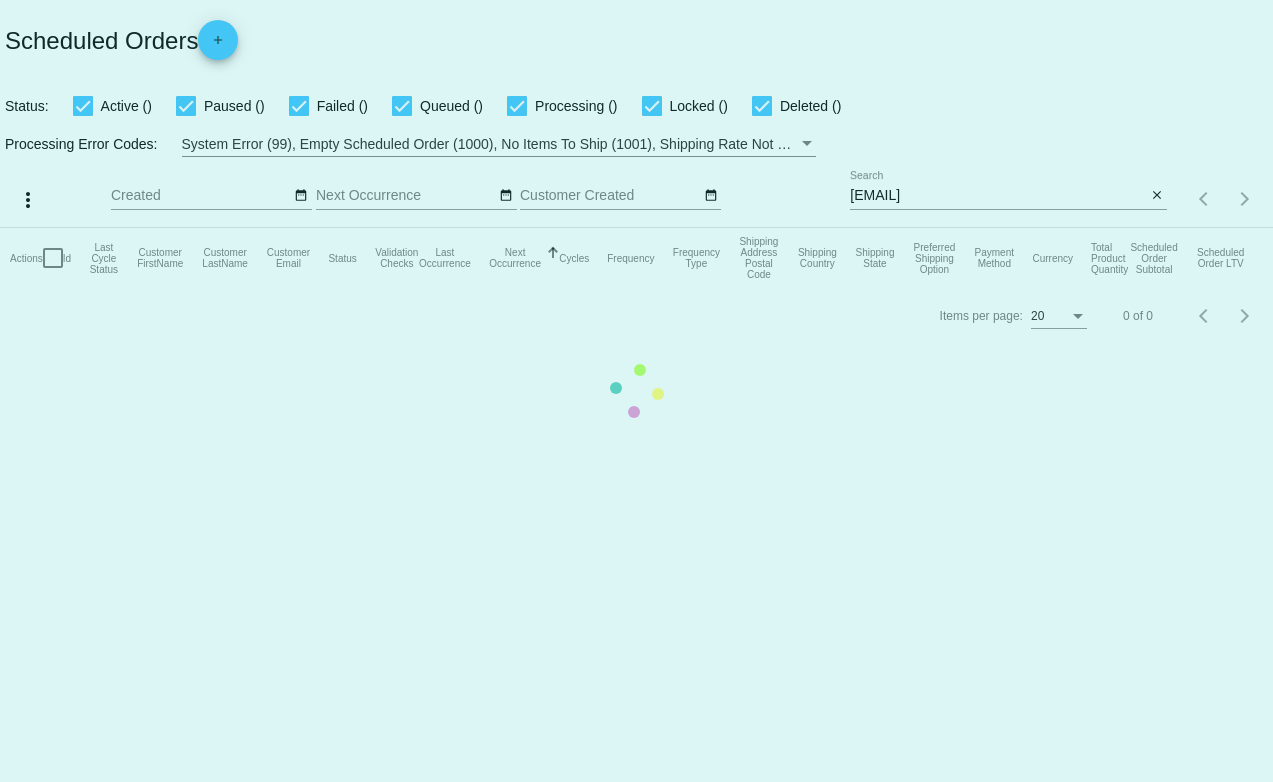 checkbox on "true" 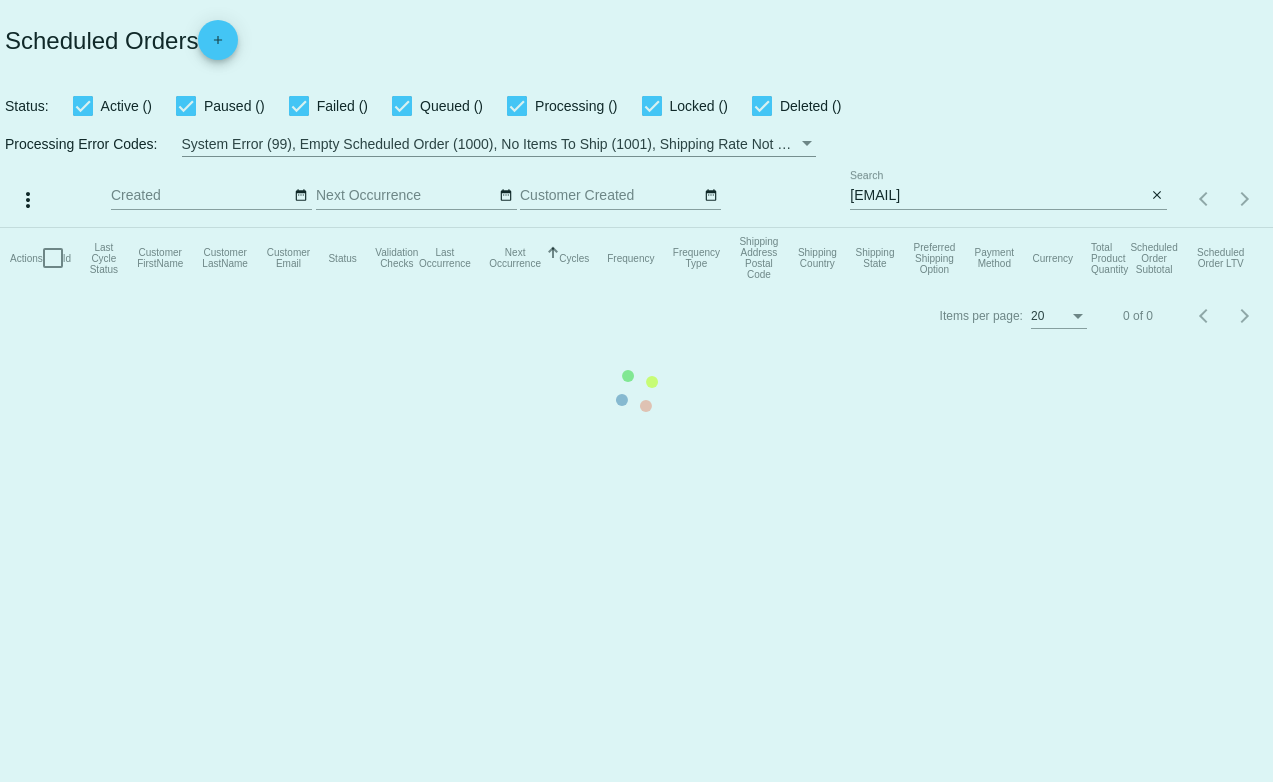 checkbox on "true" 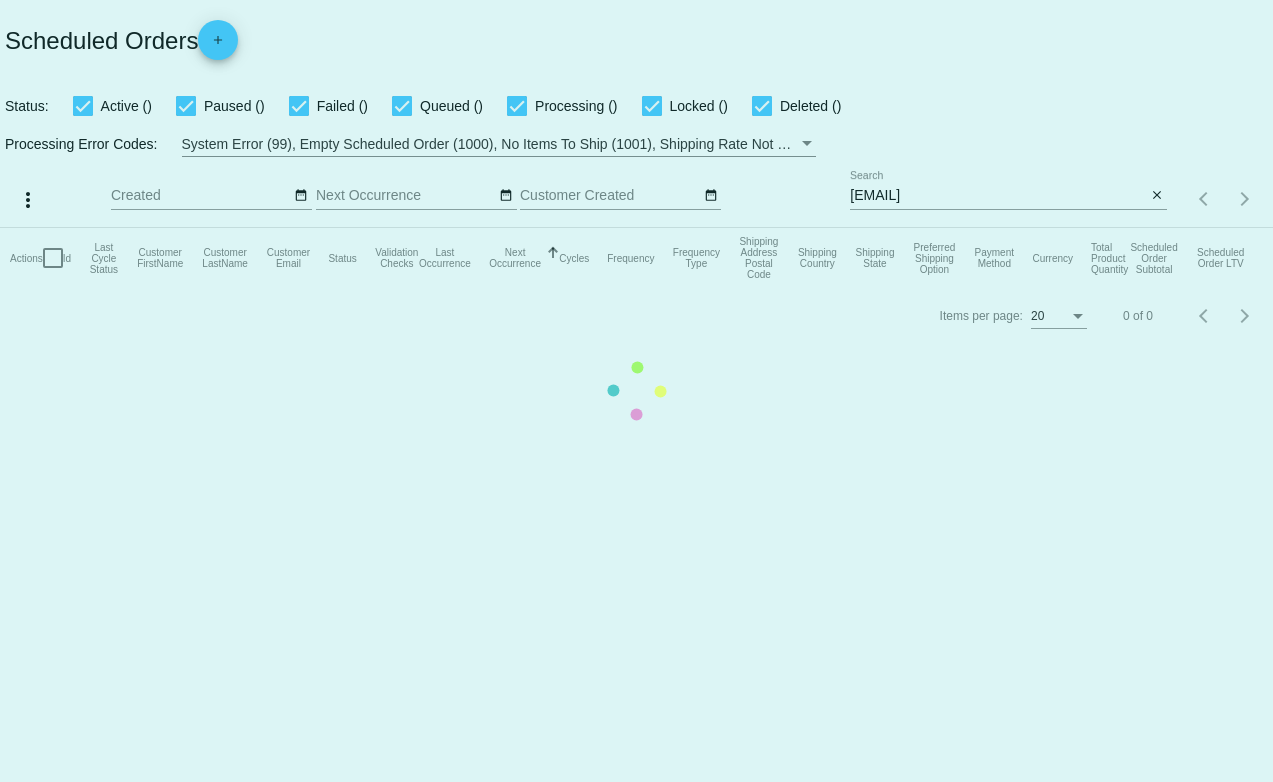 checkbox on "true" 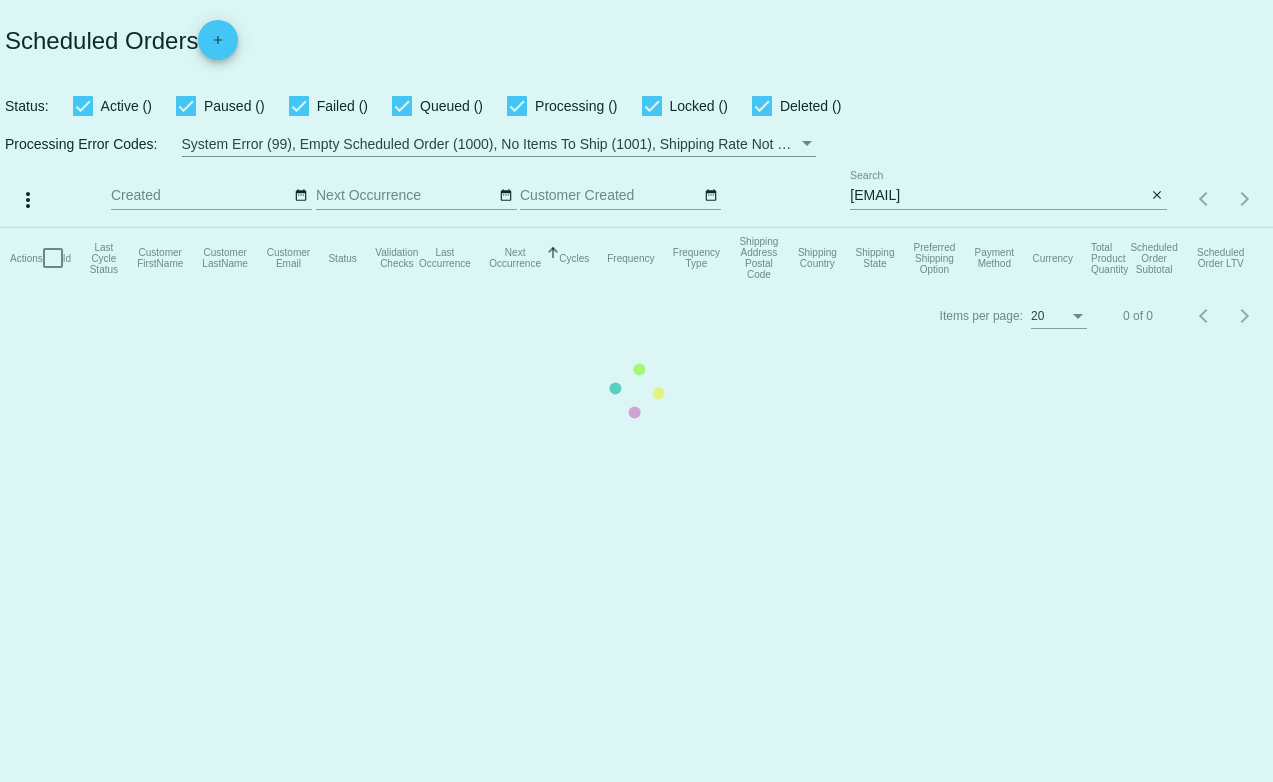 checkbox on "true" 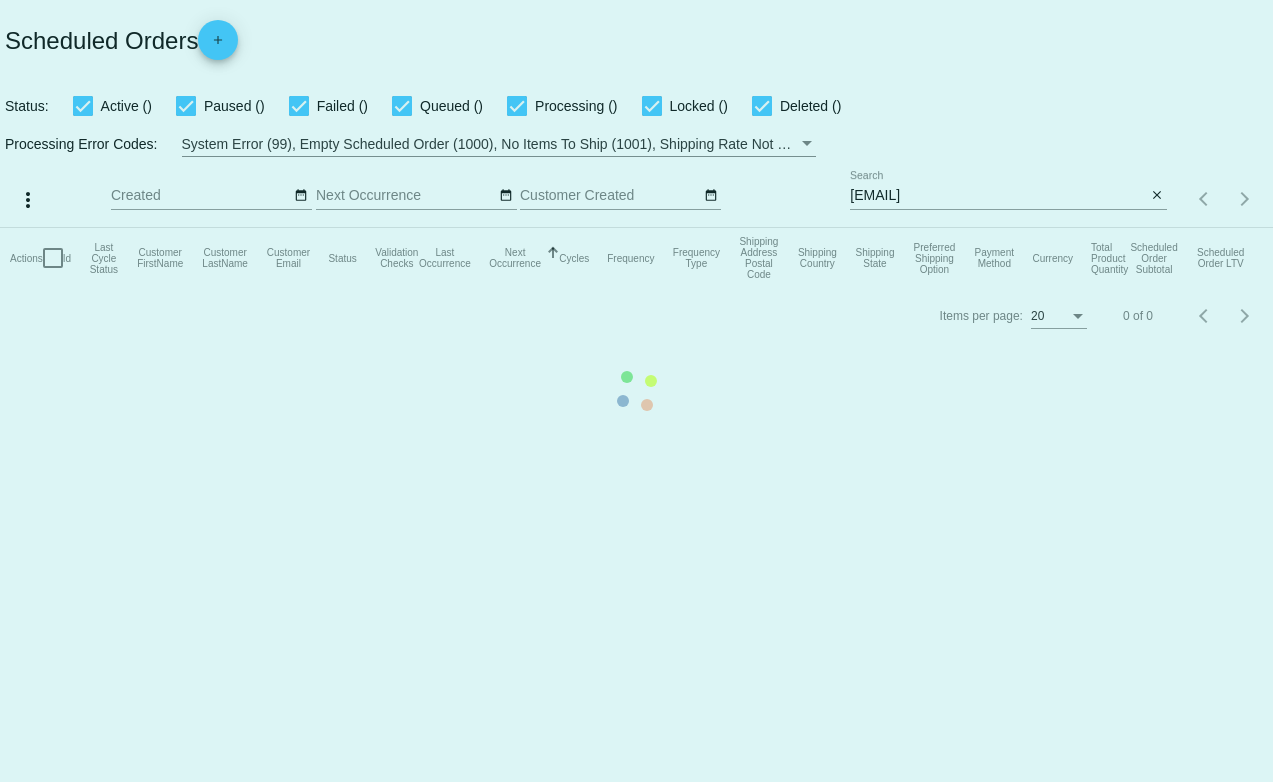 checkbox on "true" 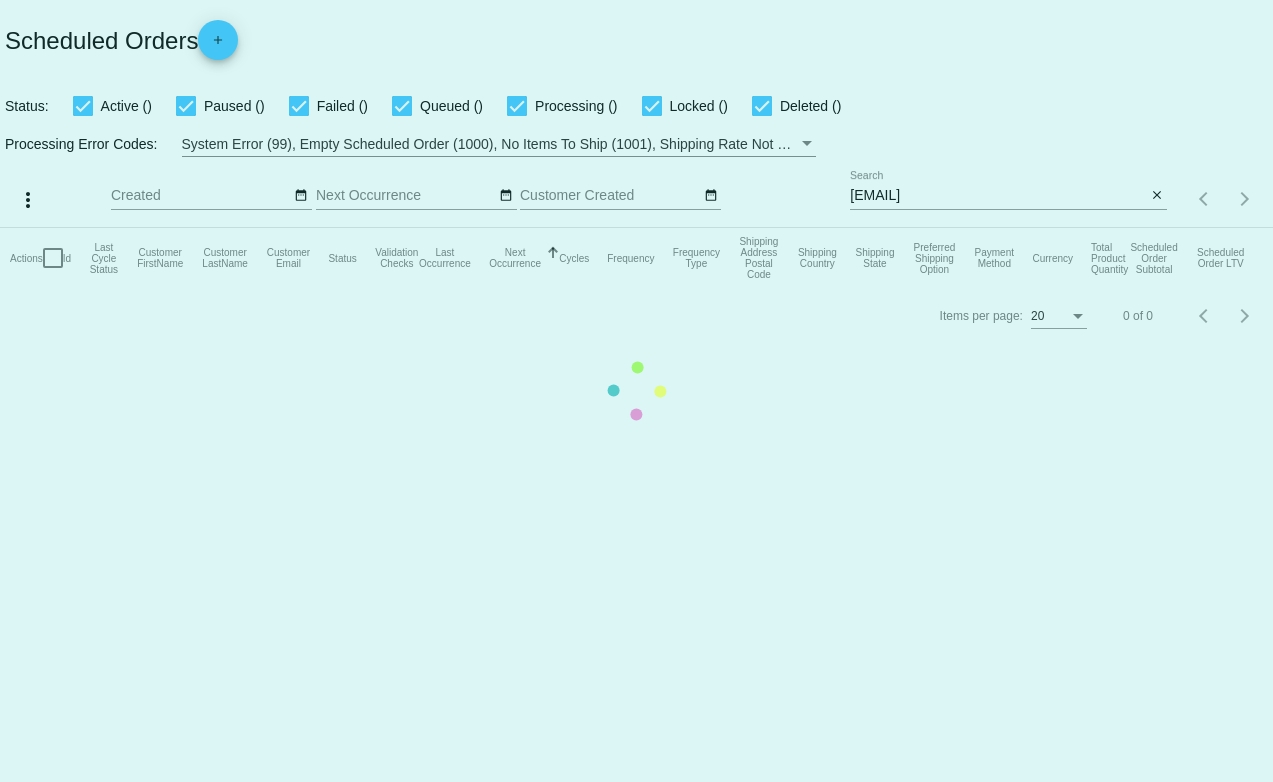 checkbox on "true" 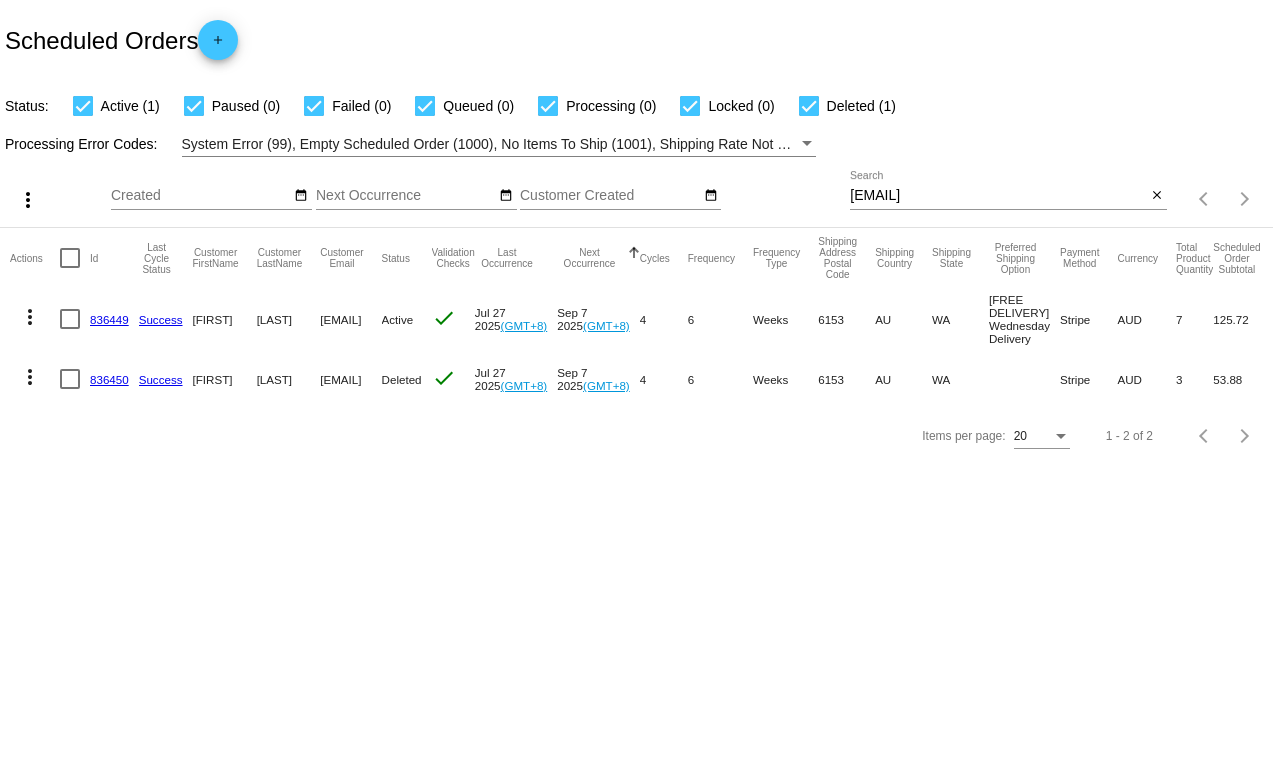 scroll, scrollTop: 0, scrollLeft: 0, axis: both 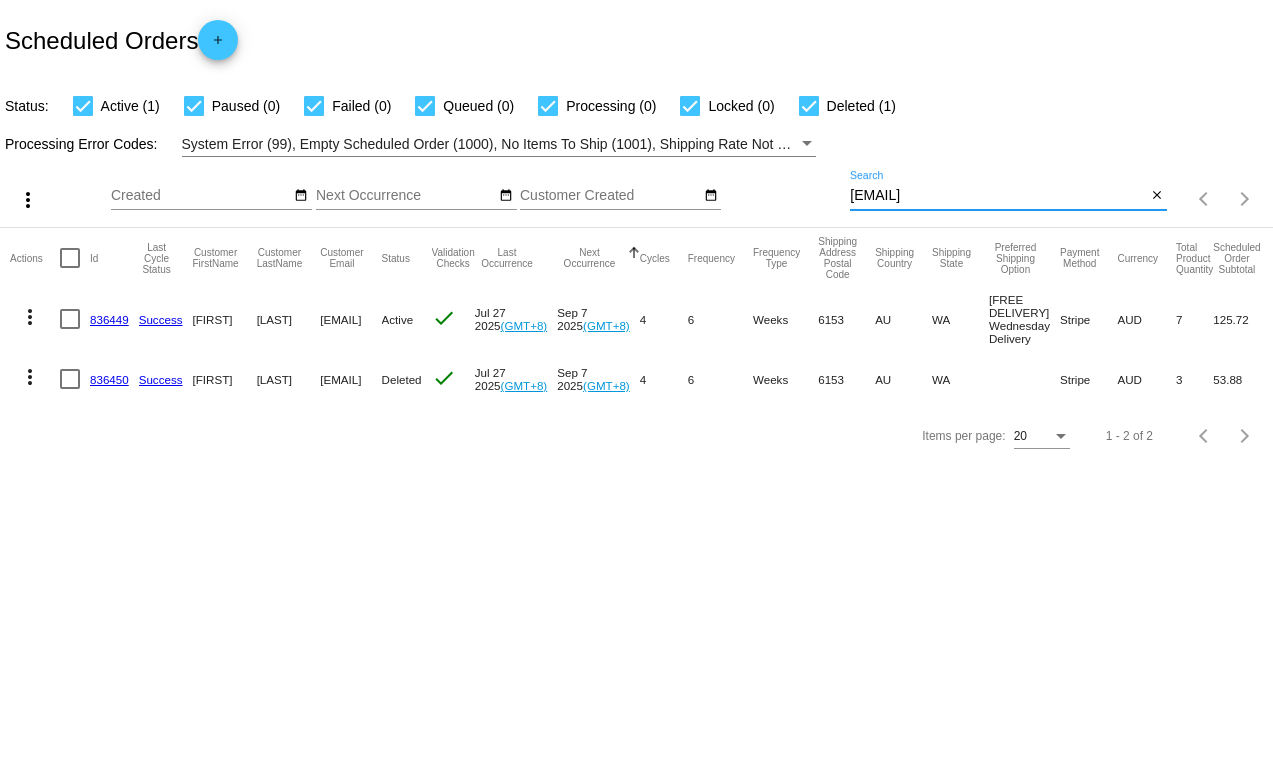 drag, startPoint x: 1022, startPoint y: 197, endPoint x: 796, endPoint y: 206, distance: 226.17914 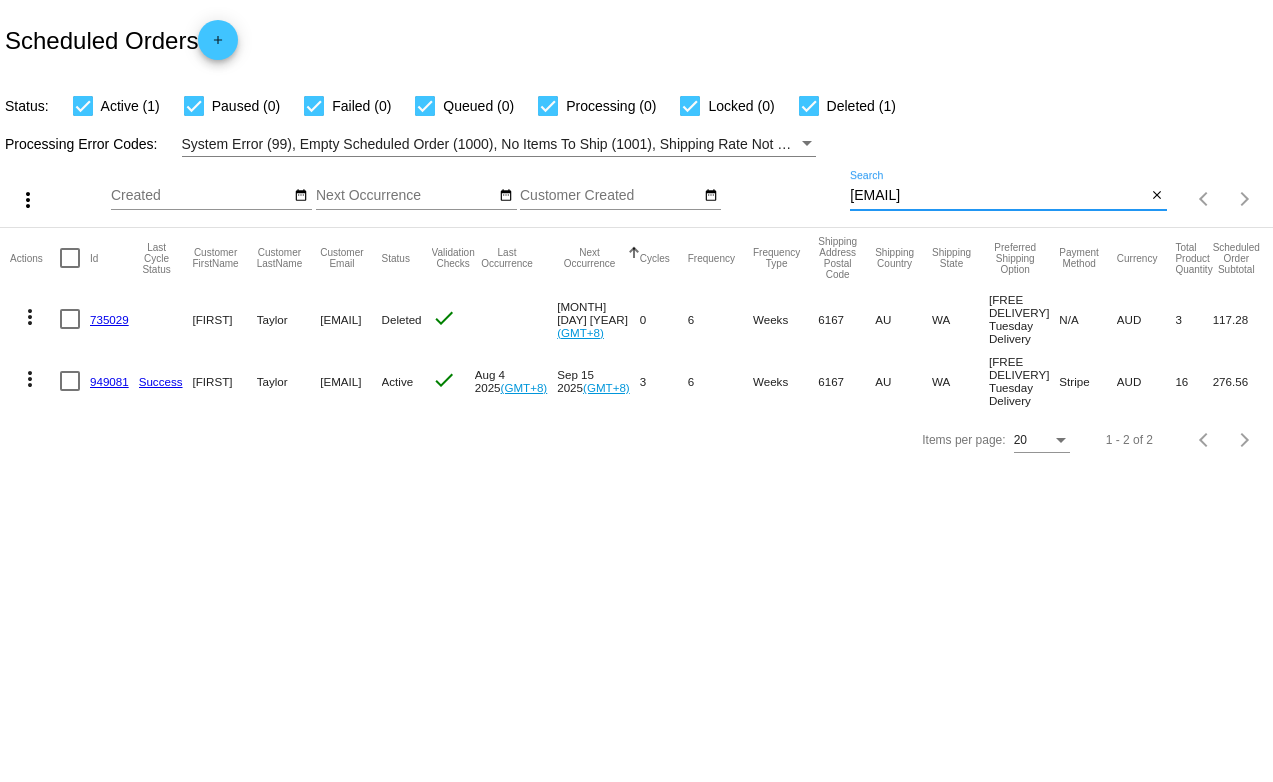 click on "more_vert" 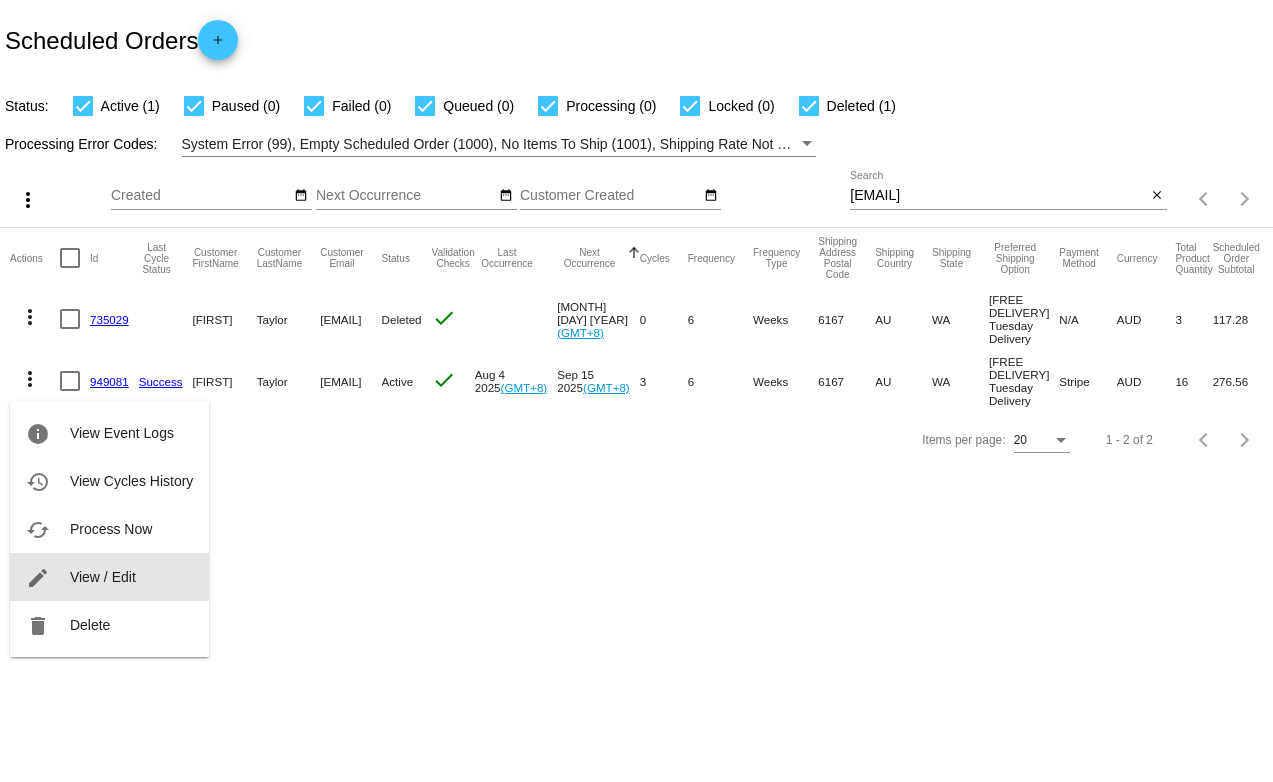 drag, startPoint x: 120, startPoint y: 577, endPoint x: 141, endPoint y: 566, distance: 23.70654 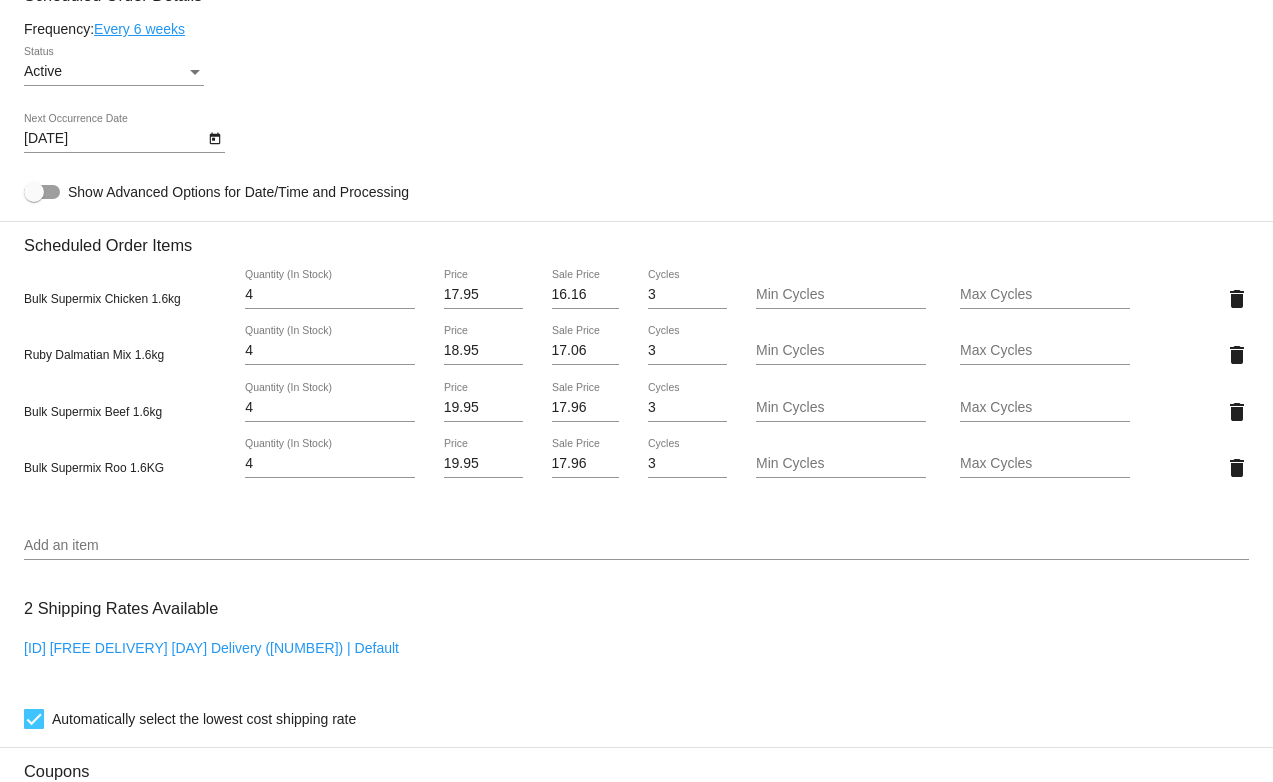 scroll, scrollTop: 1200, scrollLeft: 0, axis: vertical 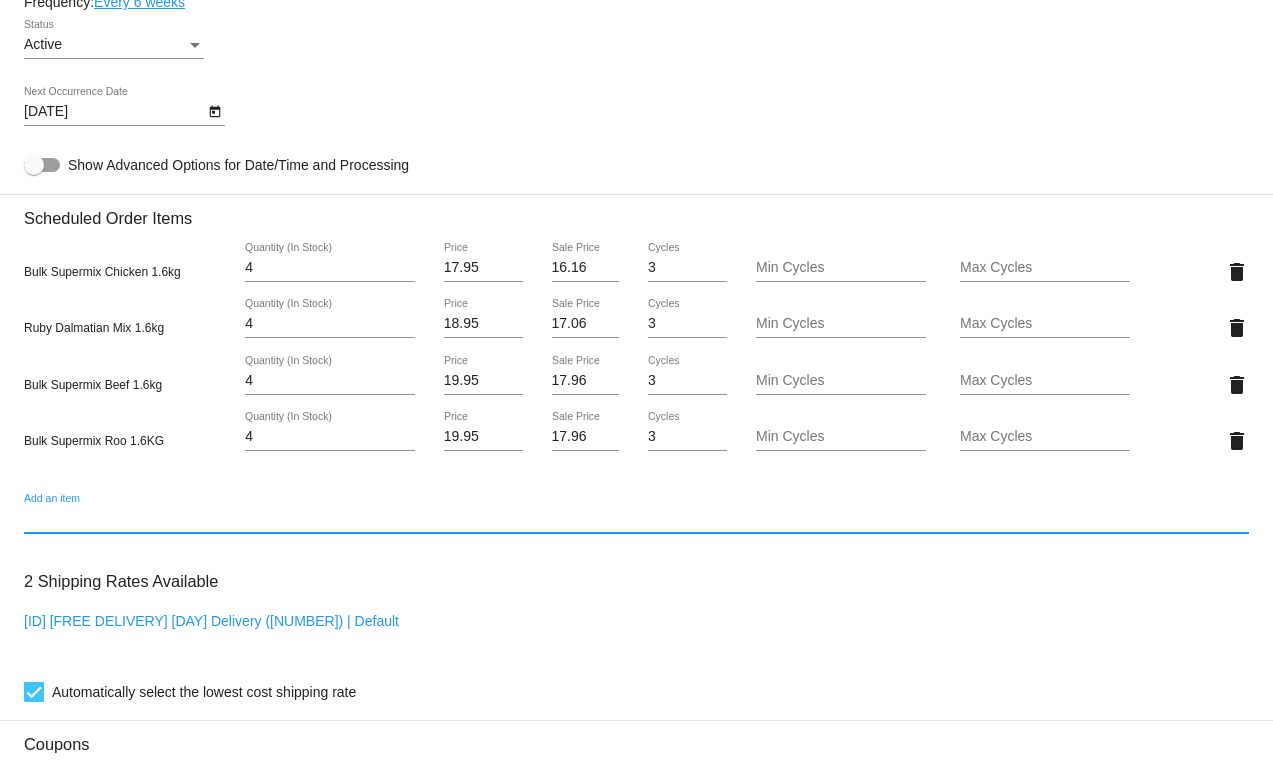 click on "Add an item" at bounding box center (636, 519) 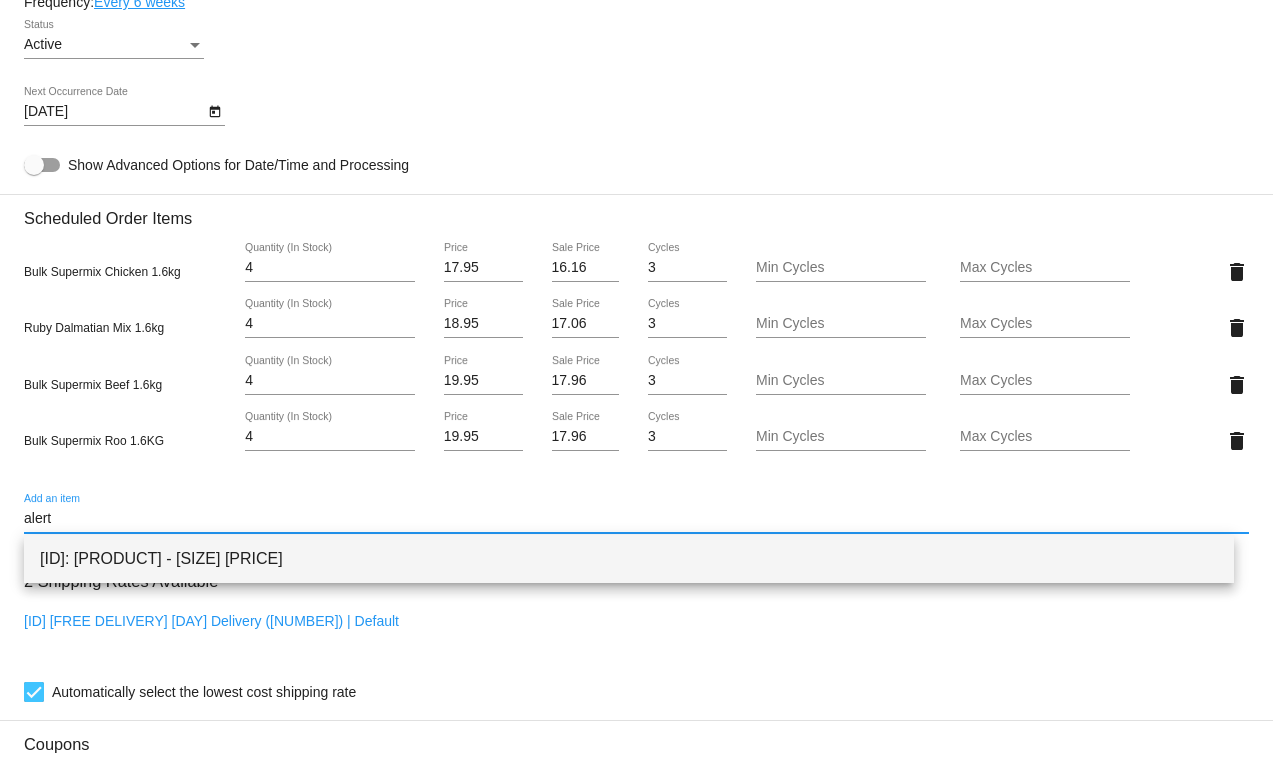 type on "alert" 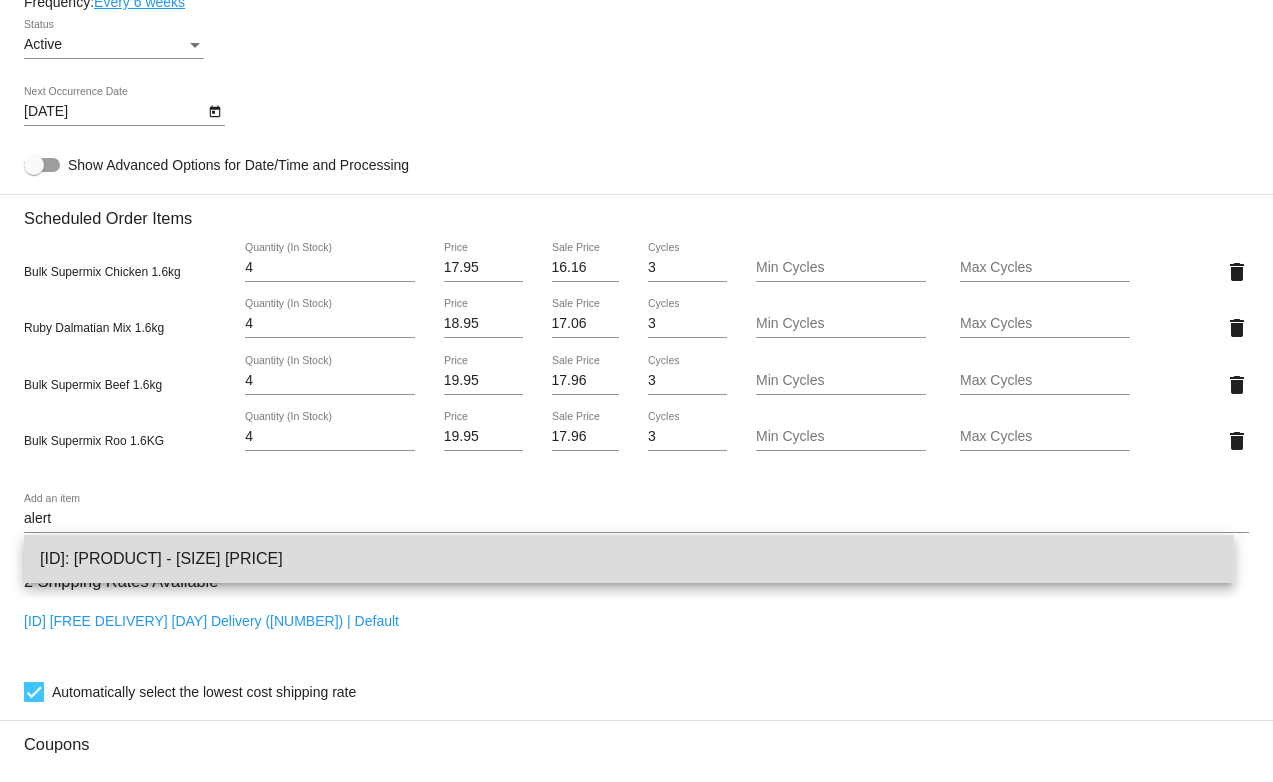 click on "[ID]: [PRODUCT] - [SIZE] [PRICE]" at bounding box center [629, 559] 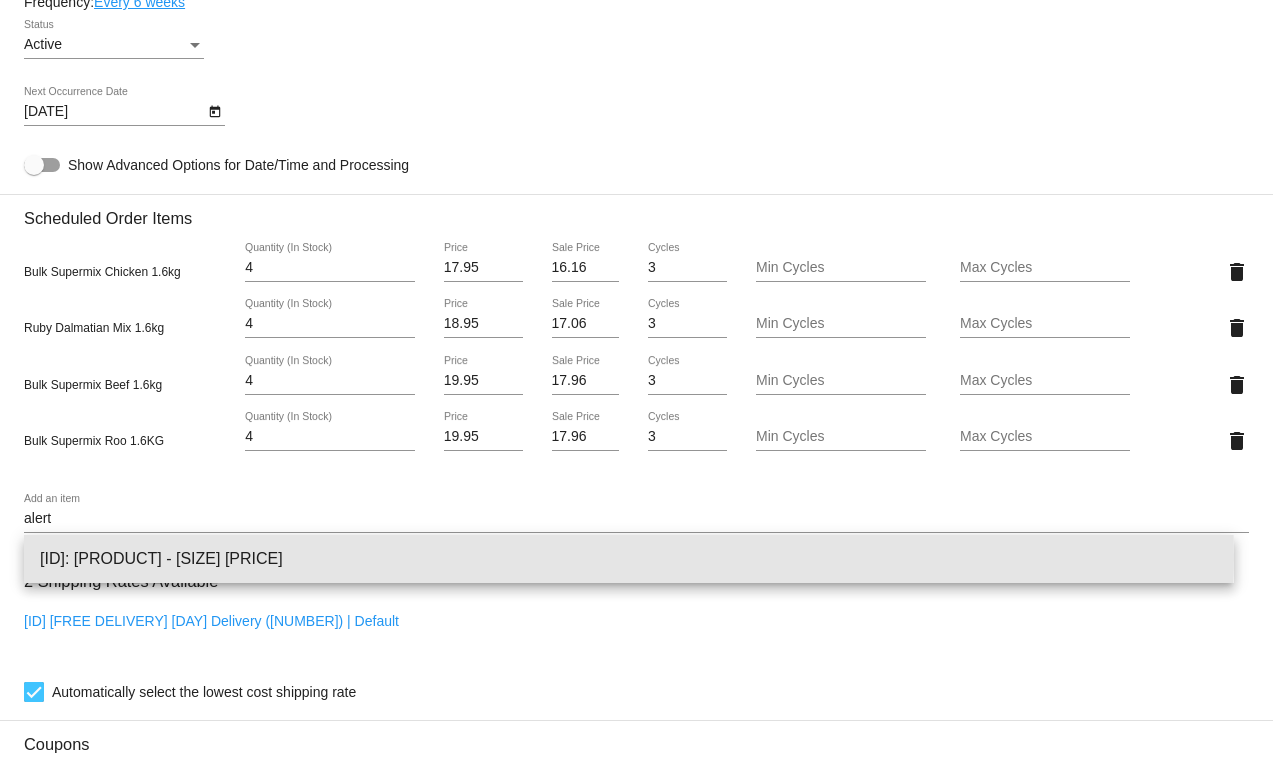 type 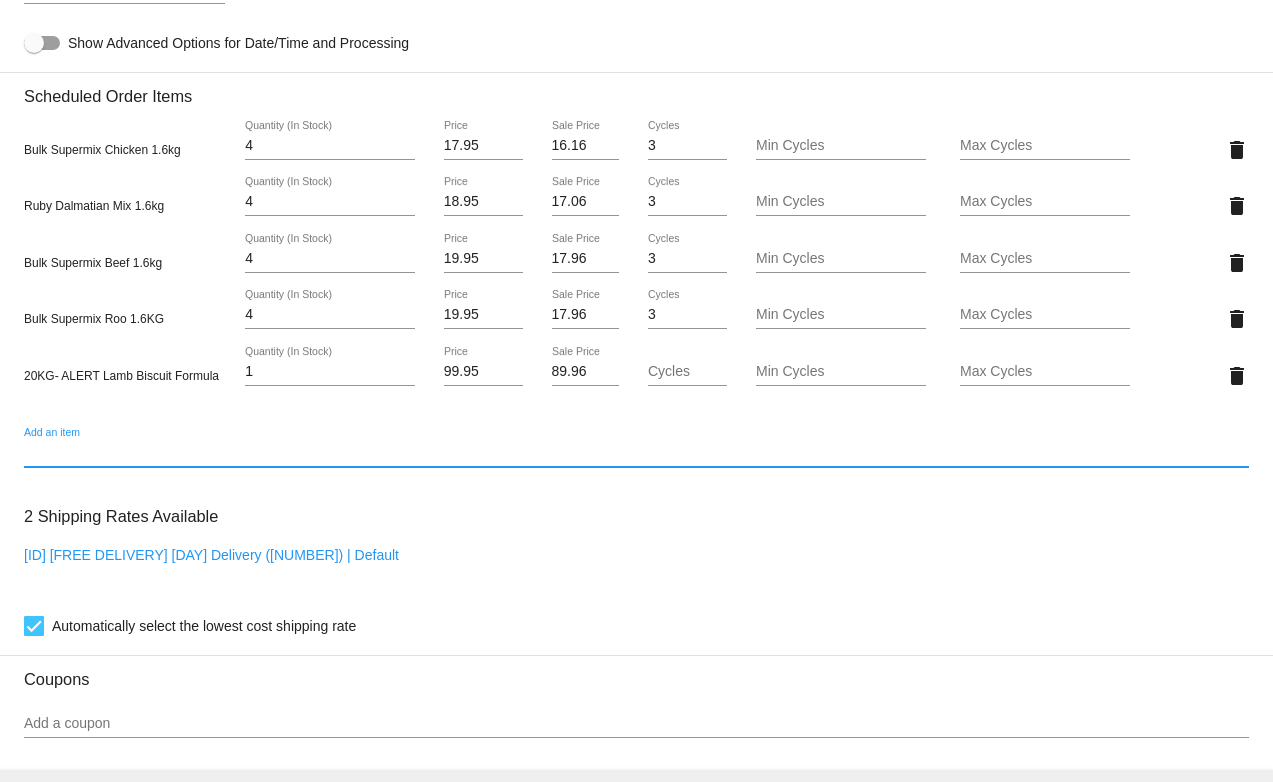 scroll, scrollTop: 1300, scrollLeft: 0, axis: vertical 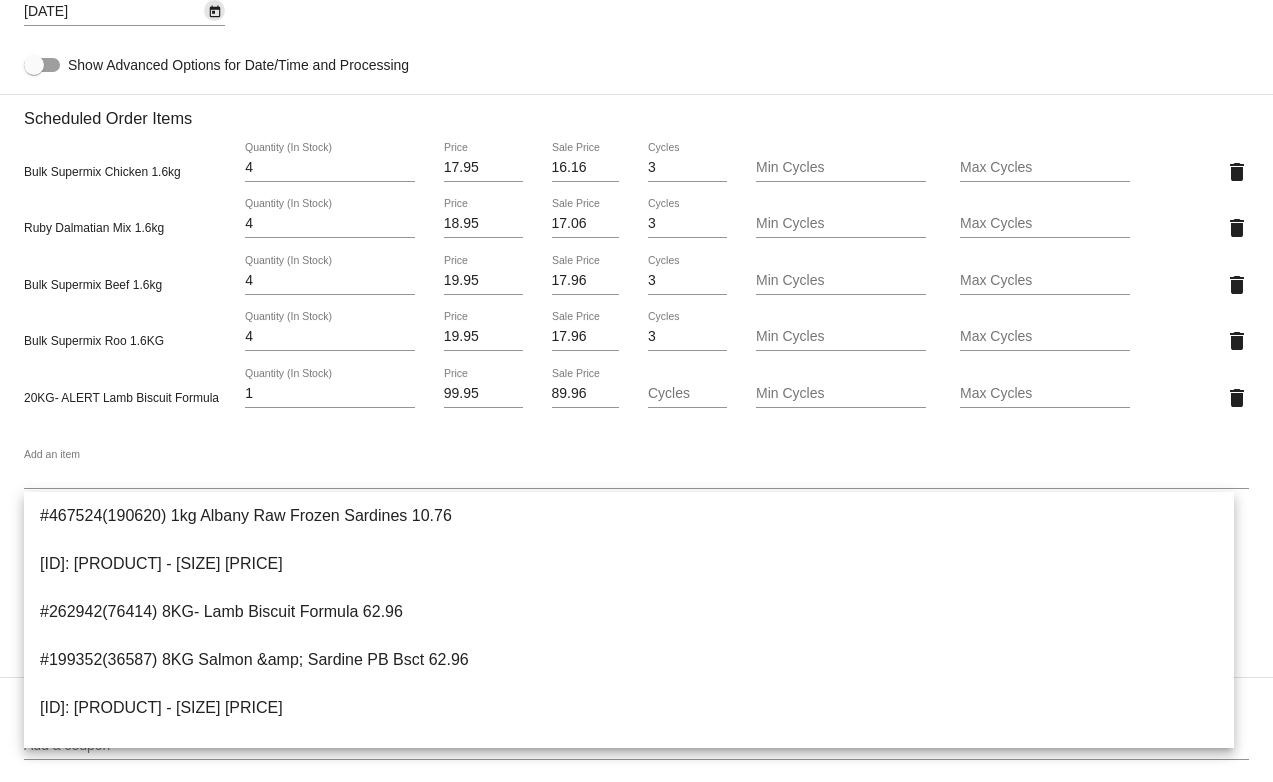 click 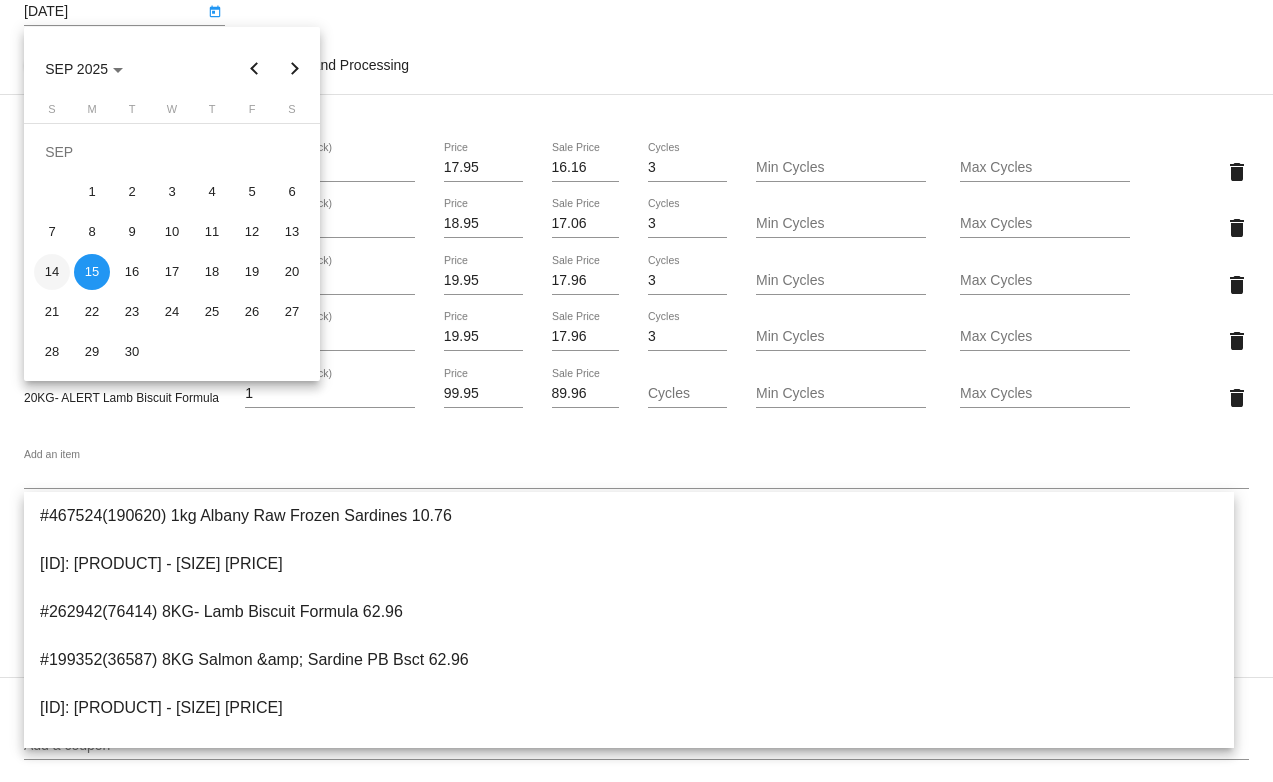 click on "14" at bounding box center [52, 272] 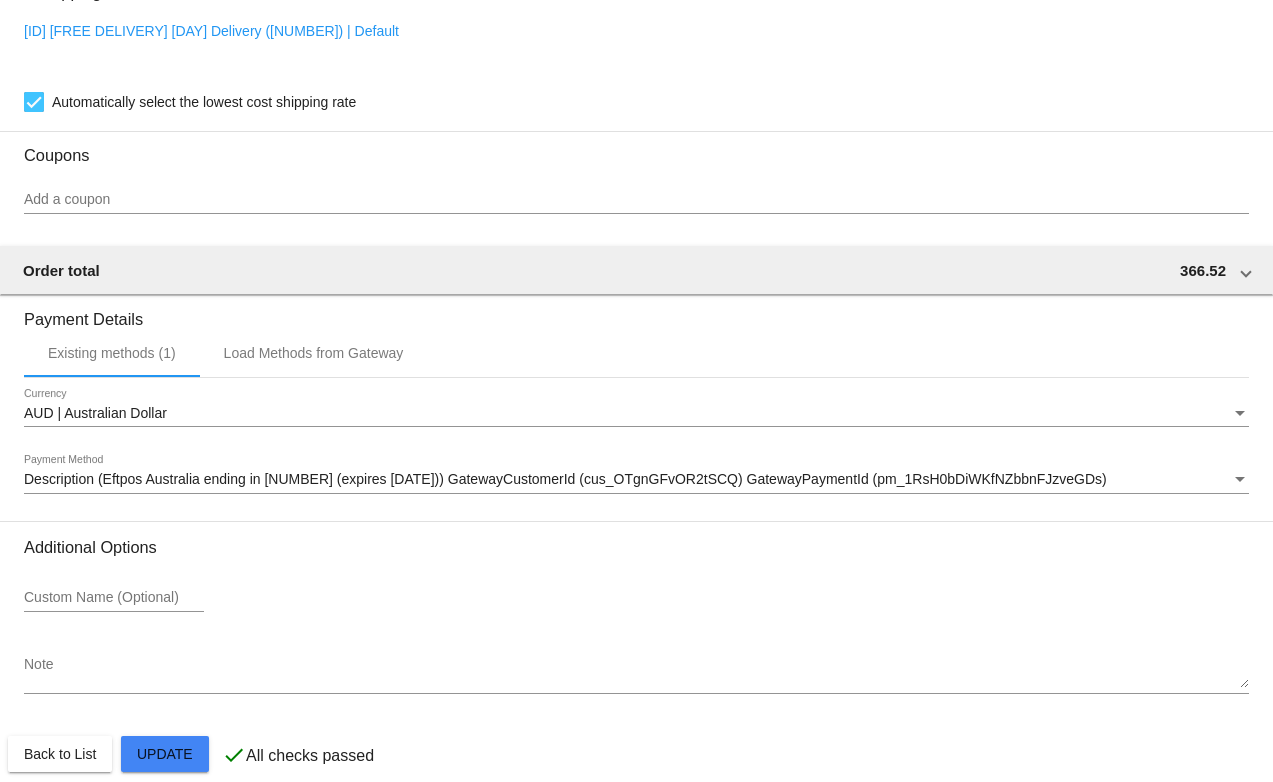 scroll, scrollTop: 1870, scrollLeft: 0, axis: vertical 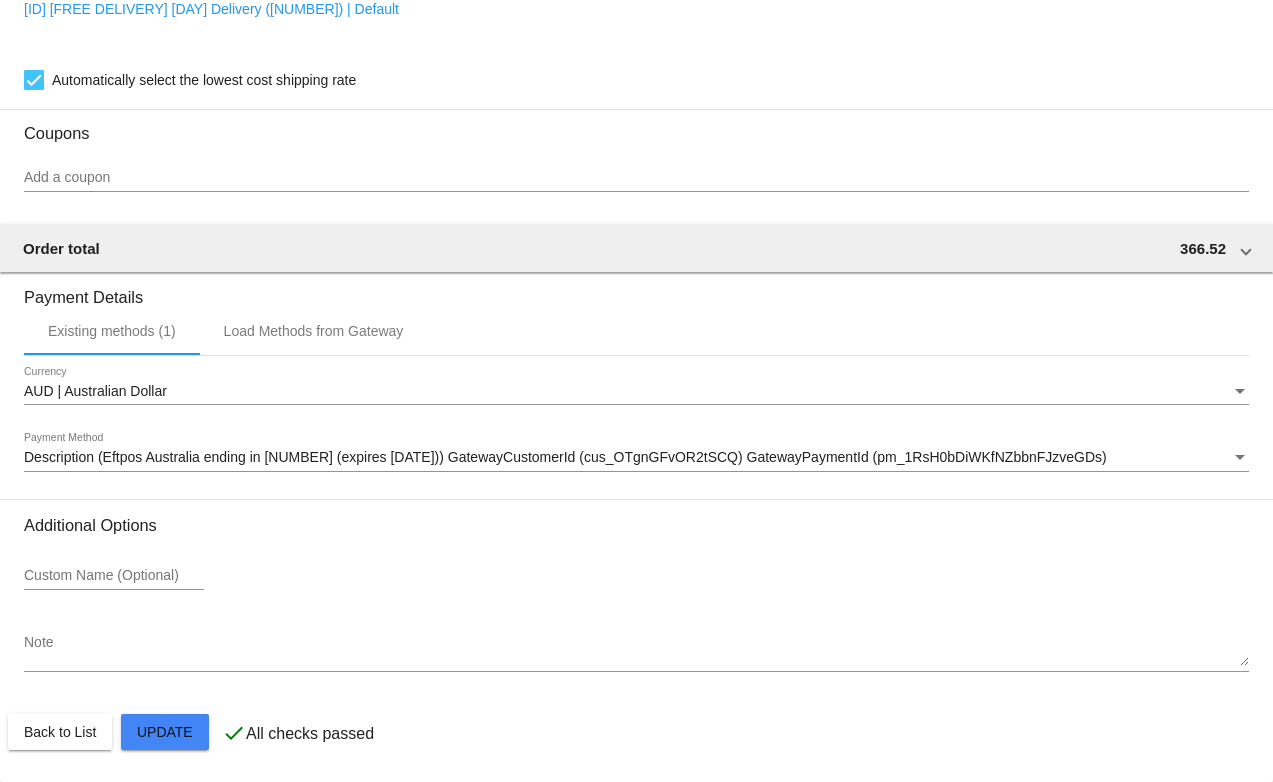 click on "Note" at bounding box center (636, 651) 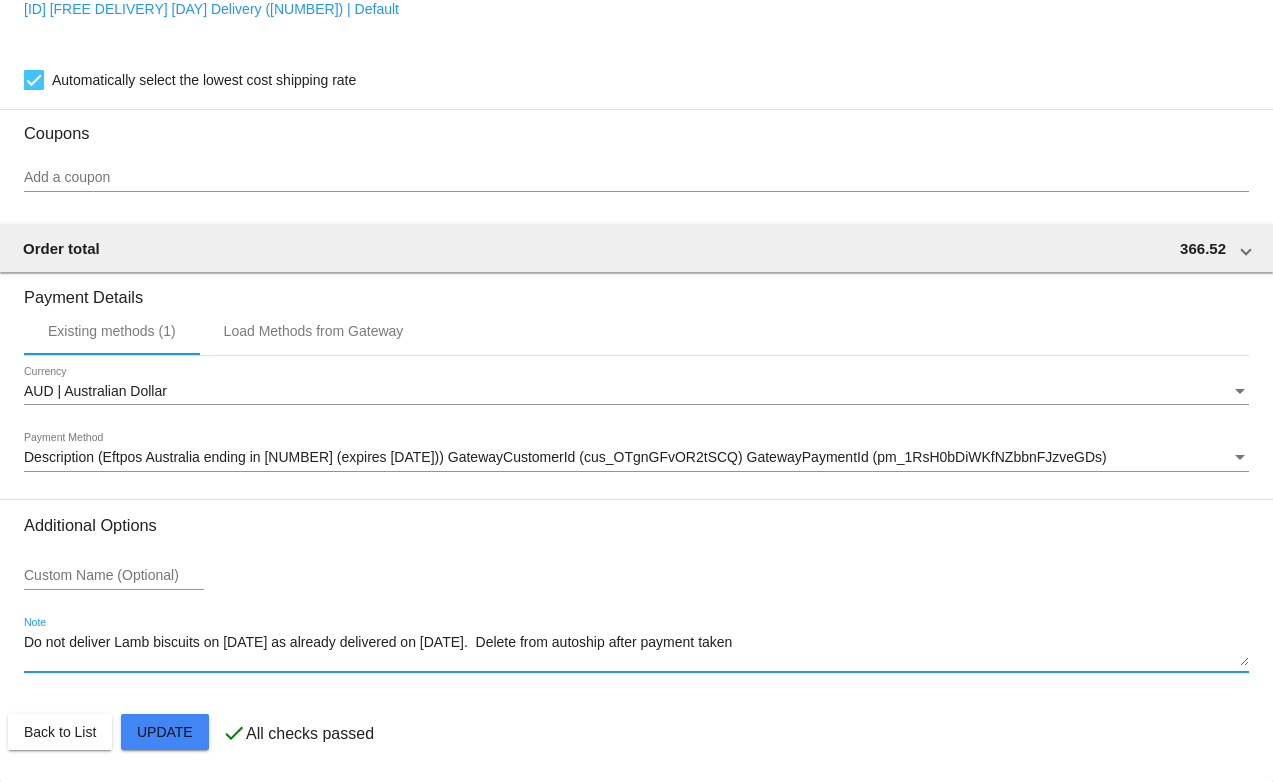click on "Do not deliver Lamb biscuits on [DATE] as already delivered on [DATE].  Delete from autoship after payment taken" at bounding box center (636, 651) 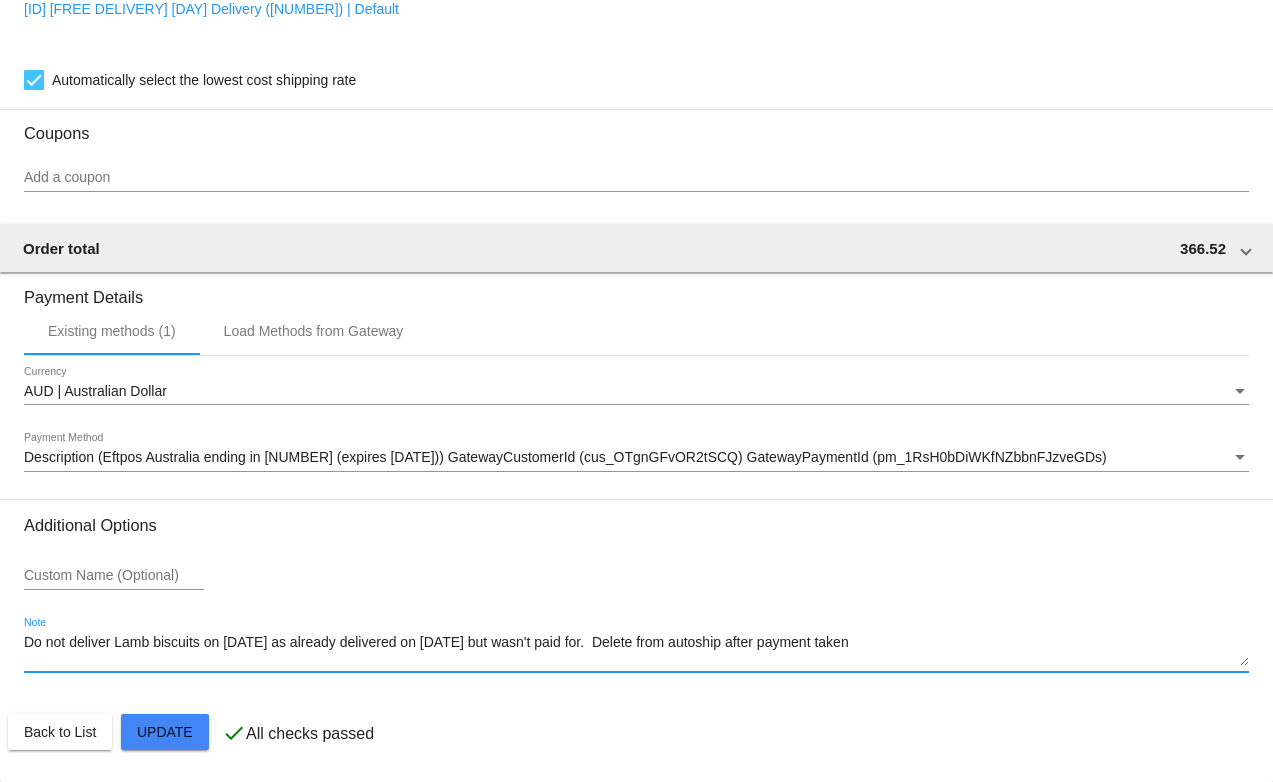 click on "Do not deliver Lamb biscuits on [DATE] as already delivered on [DATE] but wasn't paid for.  Delete from autoship after payment taken" at bounding box center [636, 651] 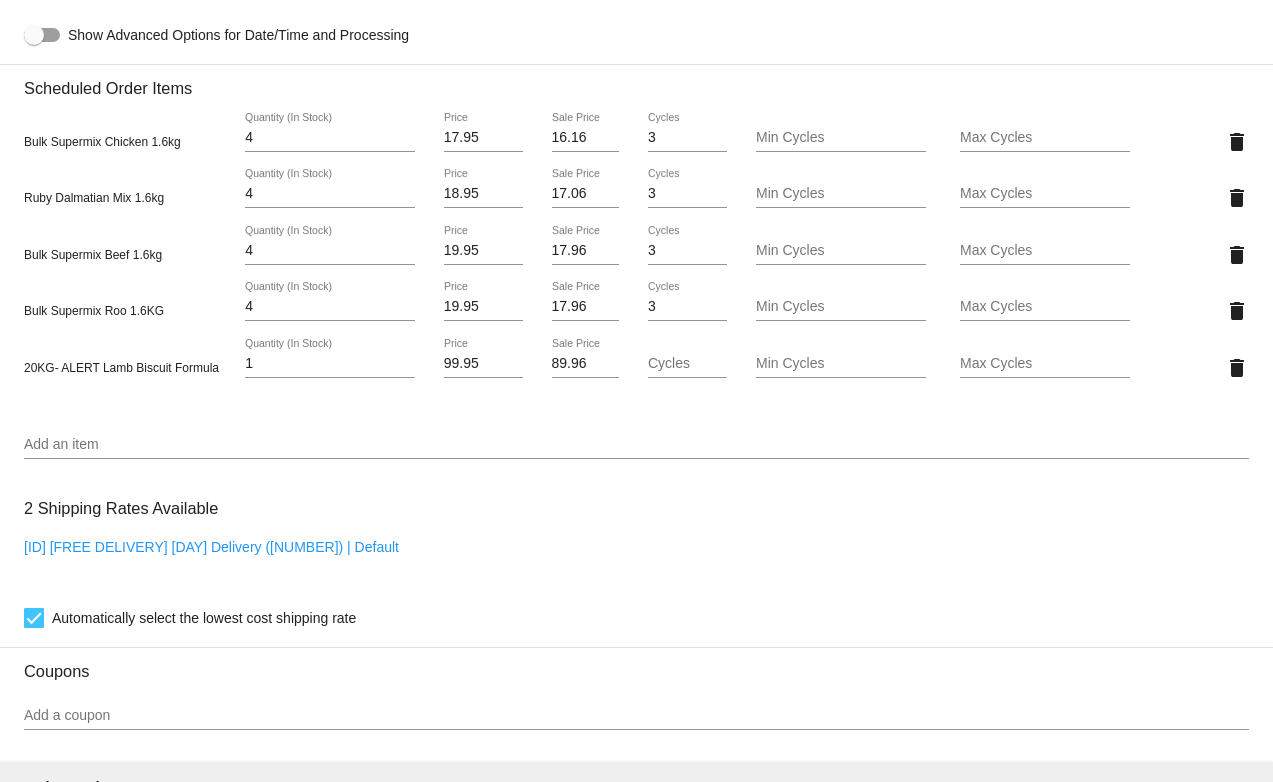 scroll, scrollTop: 1870, scrollLeft: 0, axis: vertical 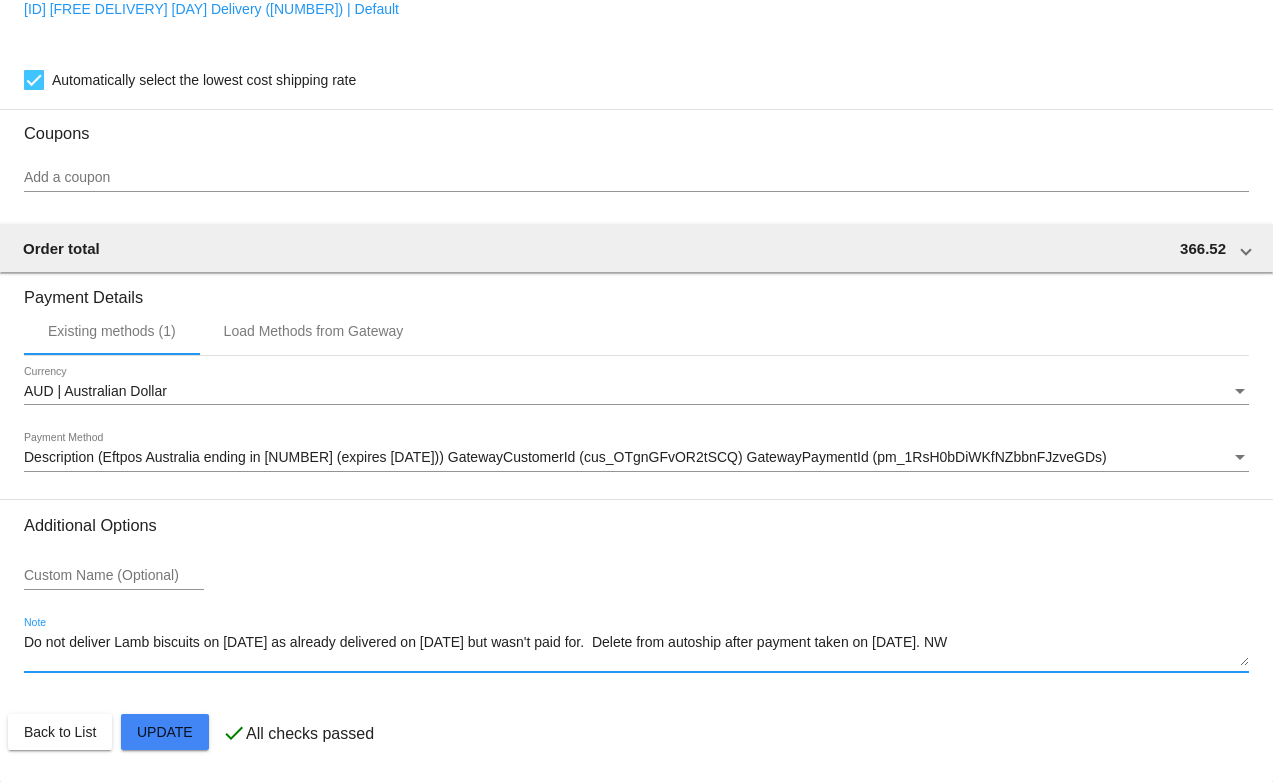 click on "Customer
[NUMBER]: [FIRST] [LAST]
[EMAIL]
Customer Shipping
Enter Shipping Address Select A Saved Address (0)
[FIRST]
Shipping First Name
[LAST]
Shipping Last Name
AU | Australia
Shipping Country
[NUMBER] [STREET],
Shipping Street 1
Shipping Street 2
[CITY]
Shipping City
[STATE]
Shipping State
[POSTCODE]
Shipping Postcode
Scheduled Order Details
Frequency:
Every 6 weeks
Active
Status
4" 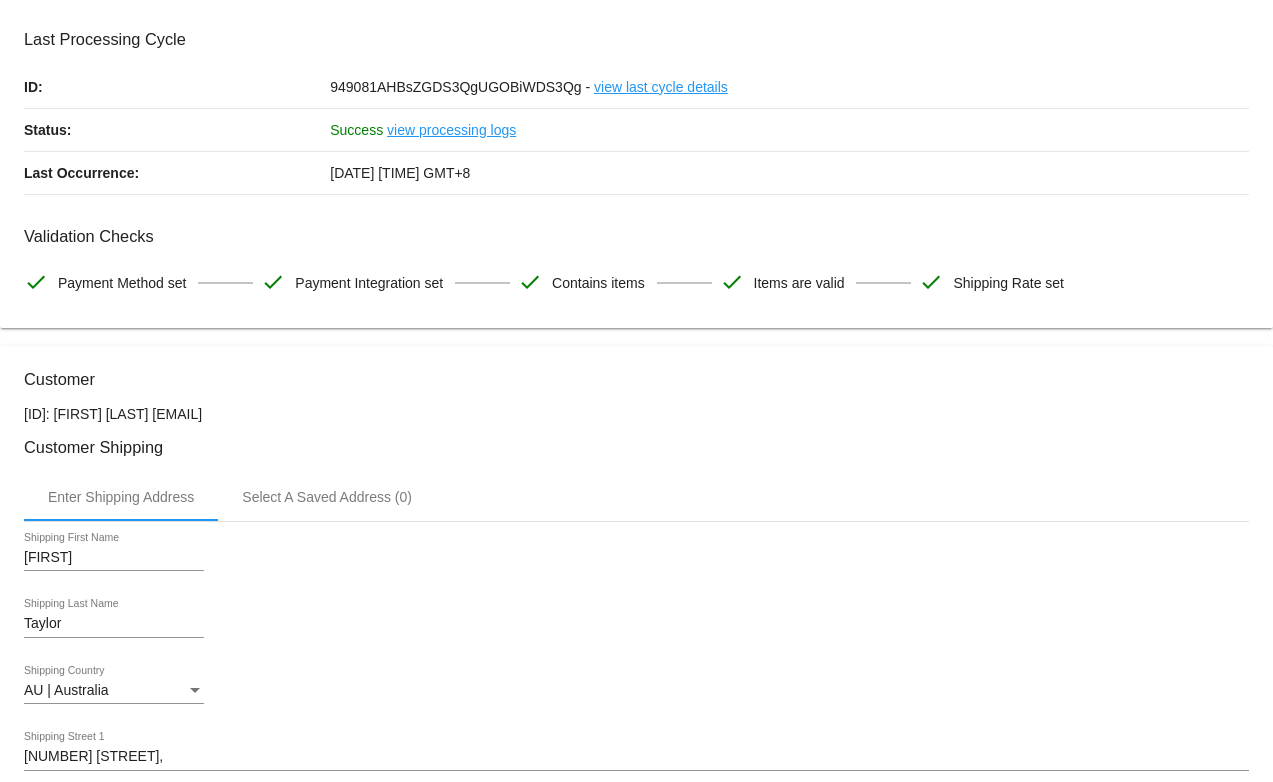 scroll, scrollTop: 0, scrollLeft: 0, axis: both 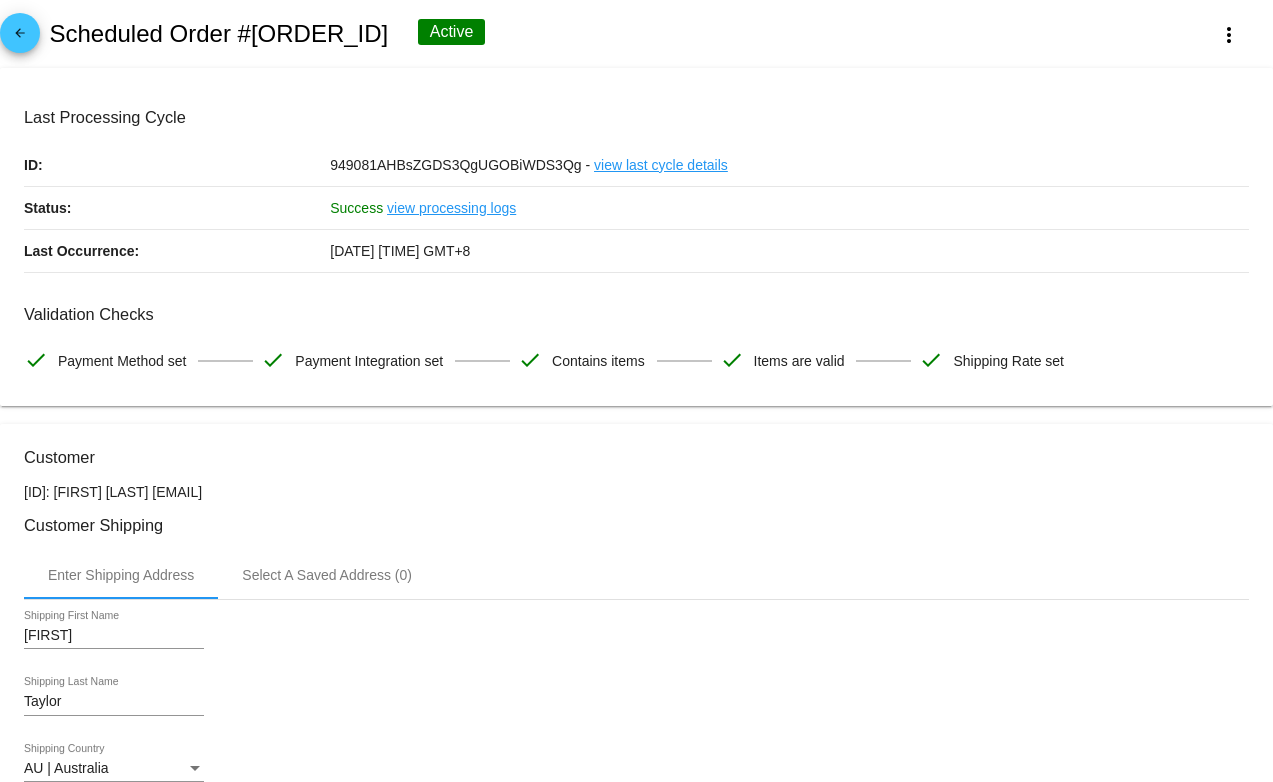 type on "Do not deliver Lamb biscuits on [DATE] as already delivered on [DATE] but wasn't paid for.  Delete from autoship after payment taken on [DATE]. NW" 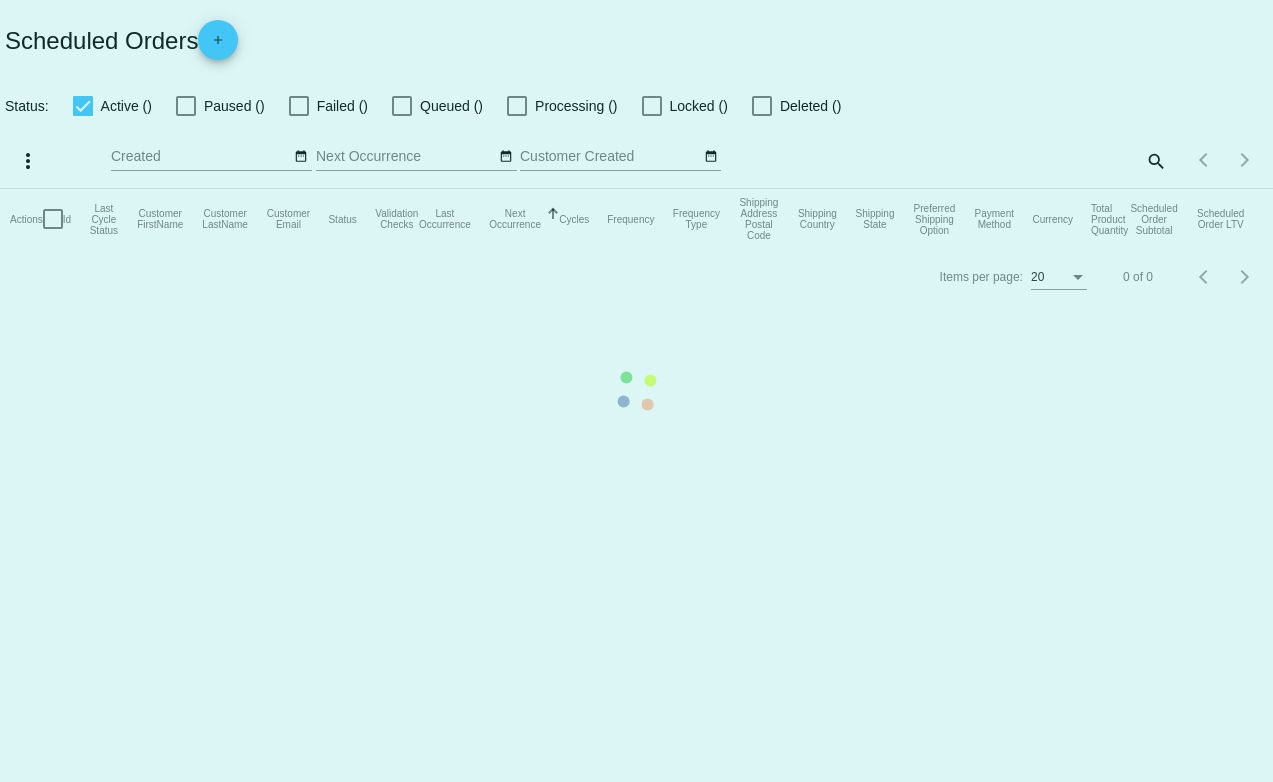 checkbox on "true" 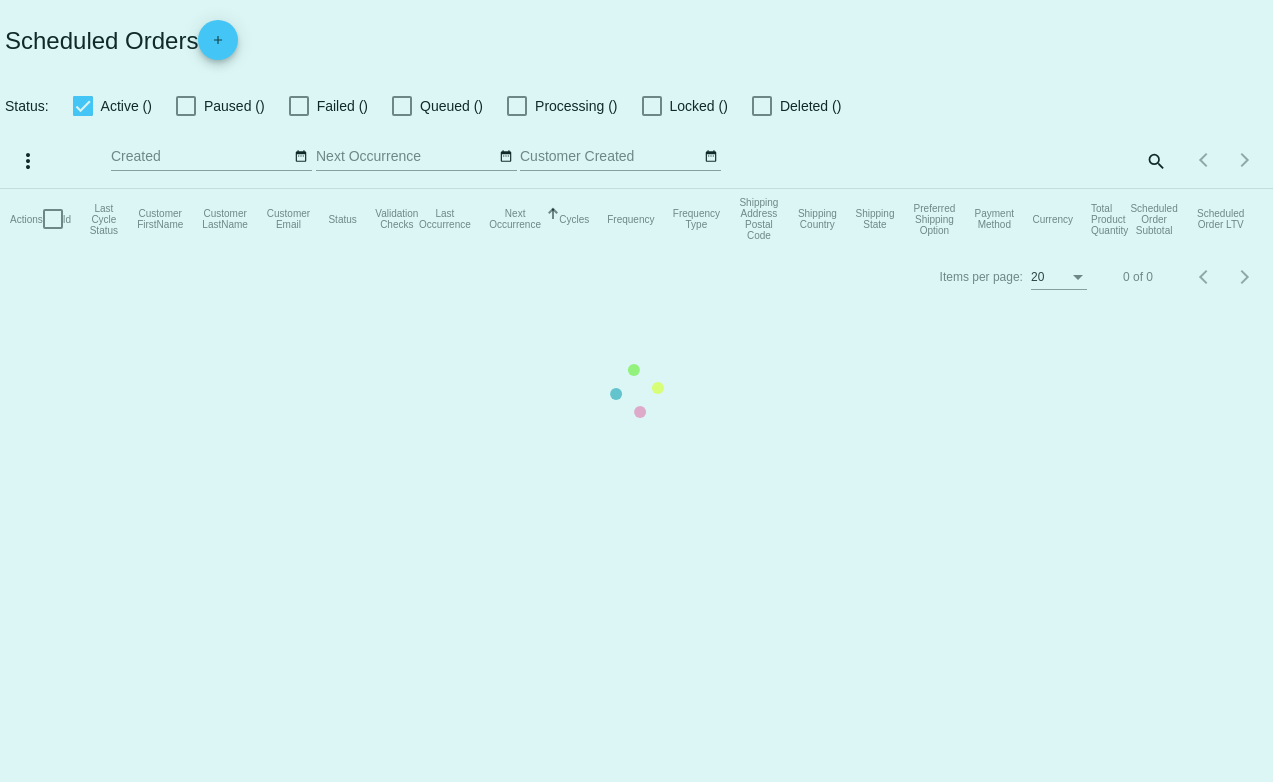 checkbox on "true" 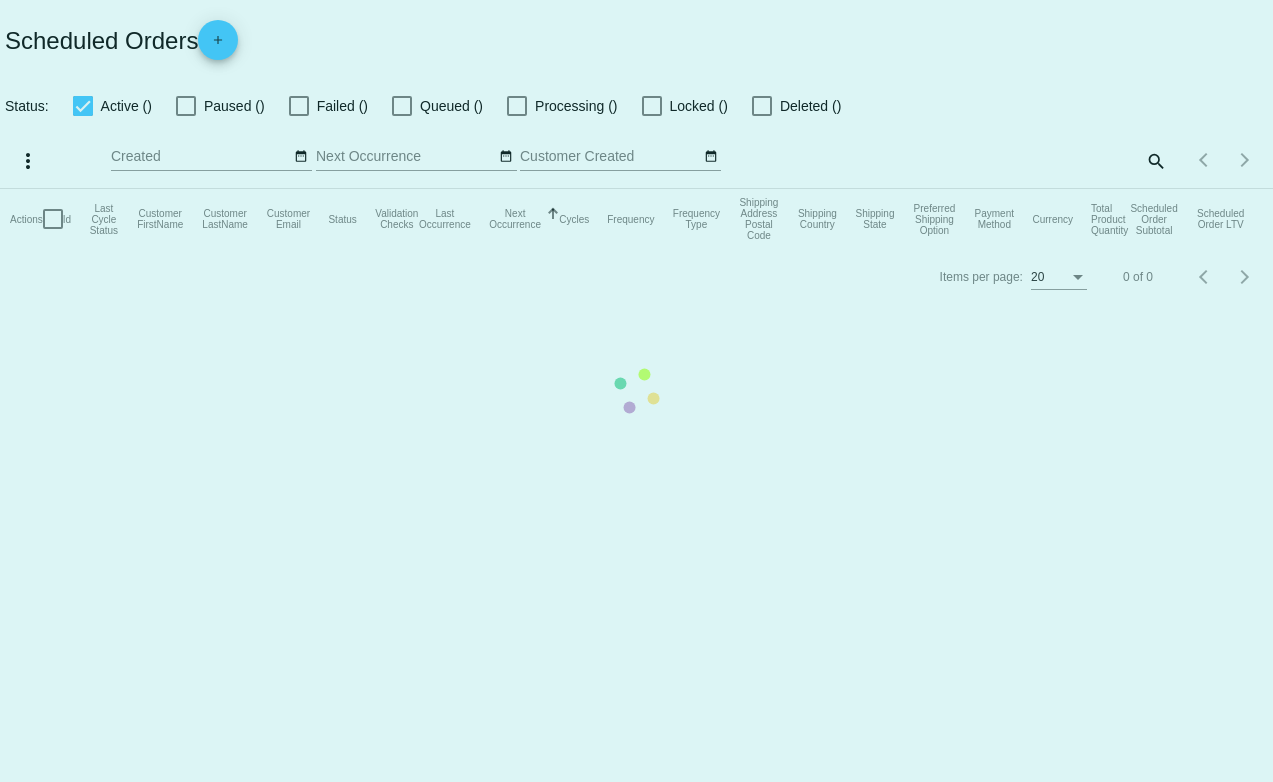 checkbox on "true" 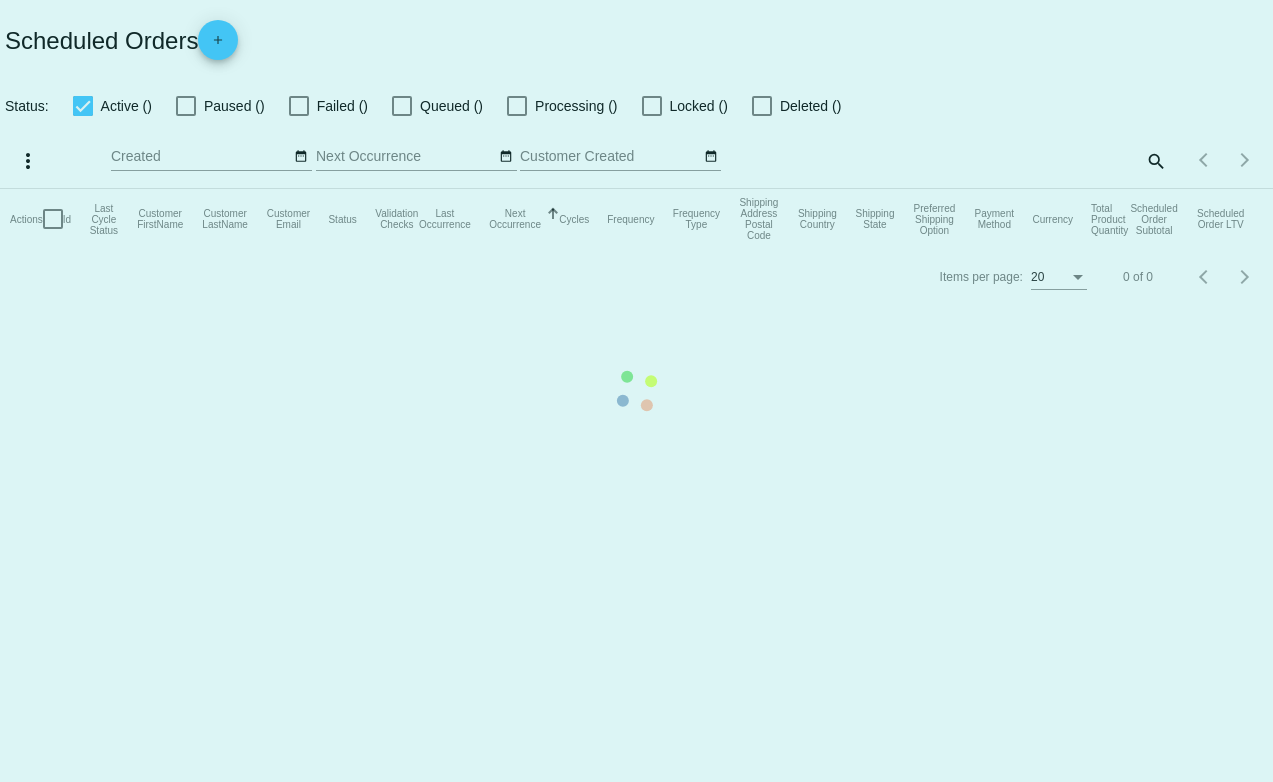 checkbox on "true" 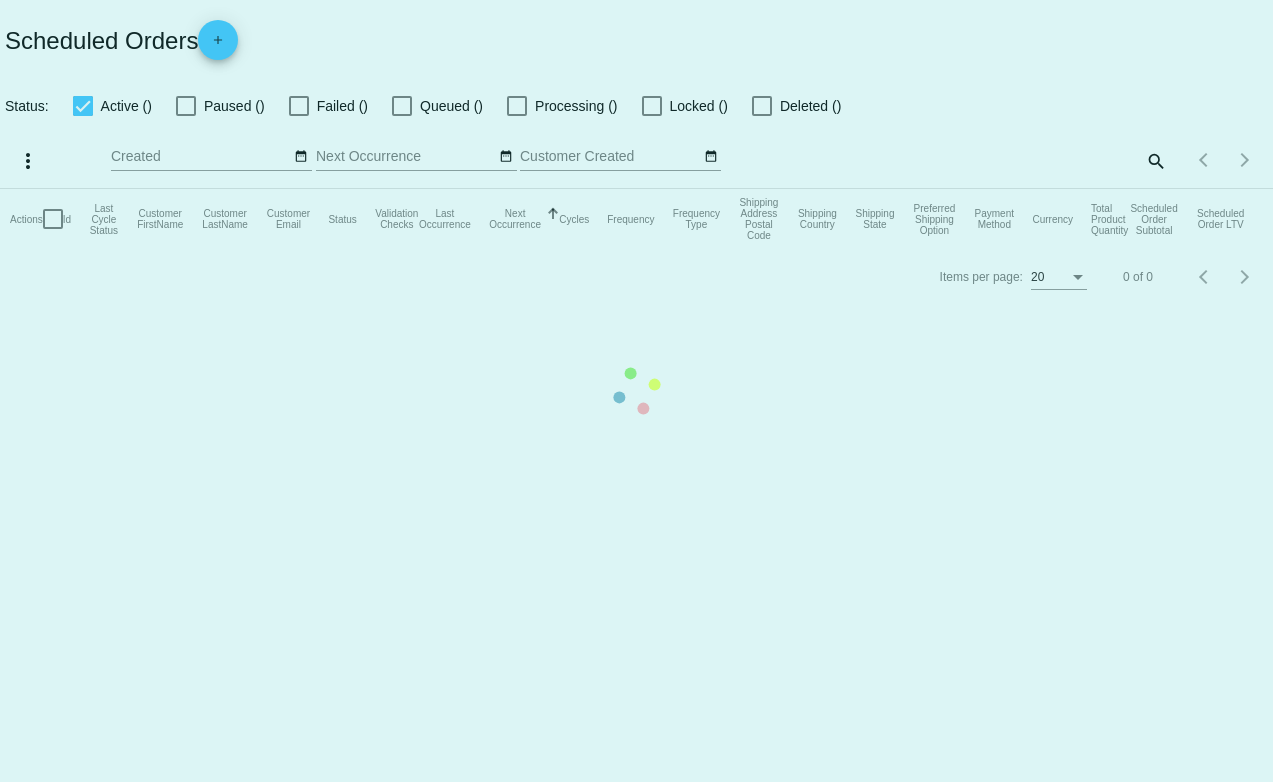 checkbox on "true" 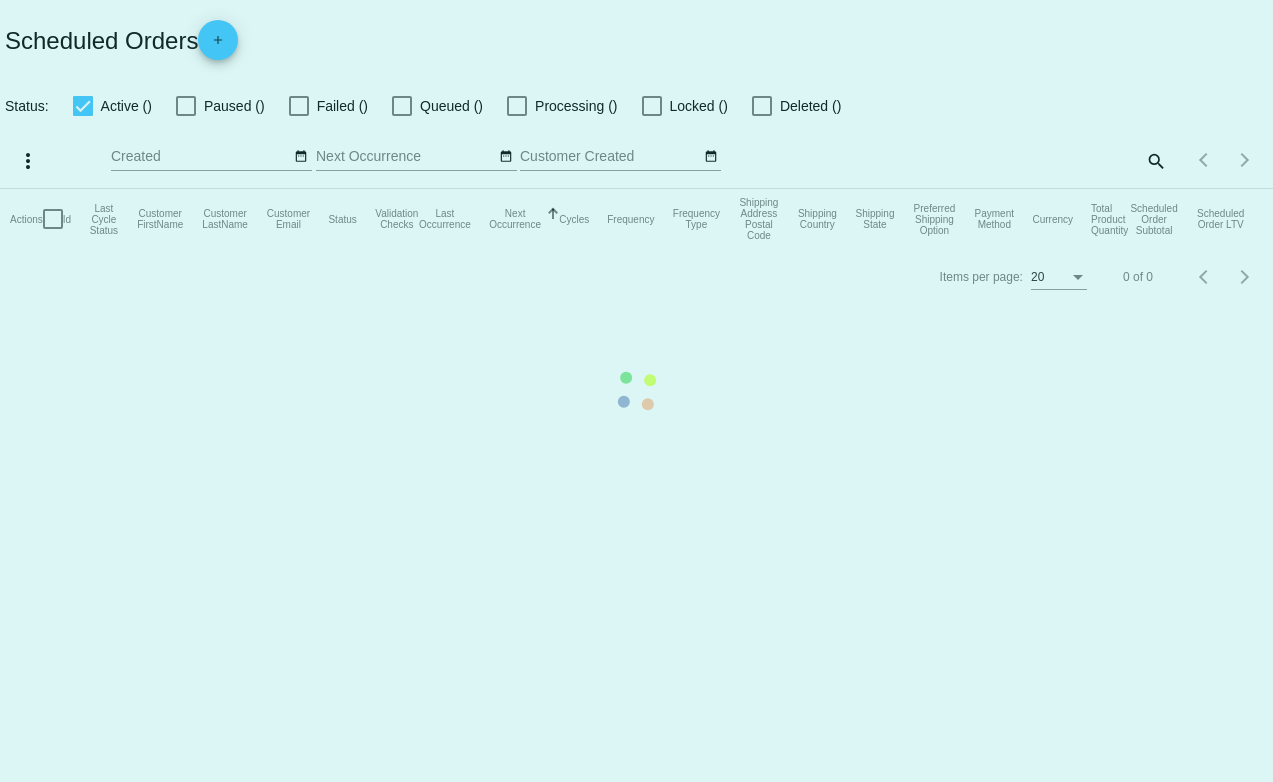 checkbox on "true" 